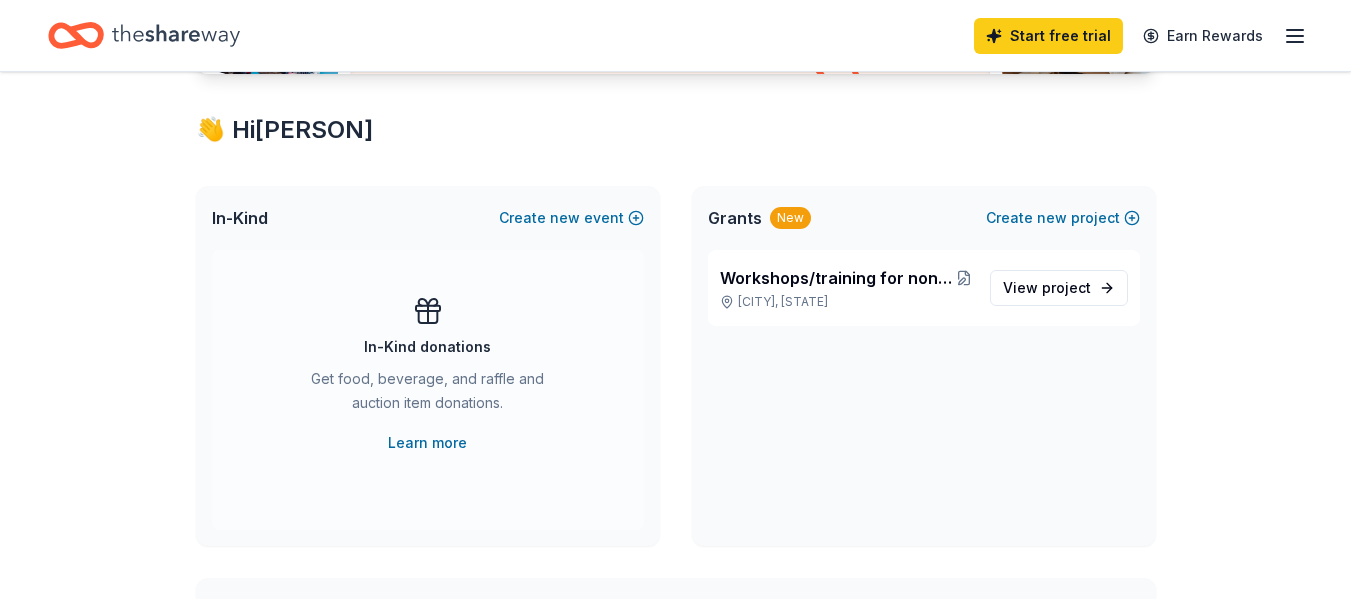 scroll, scrollTop: 300, scrollLeft: 0, axis: vertical 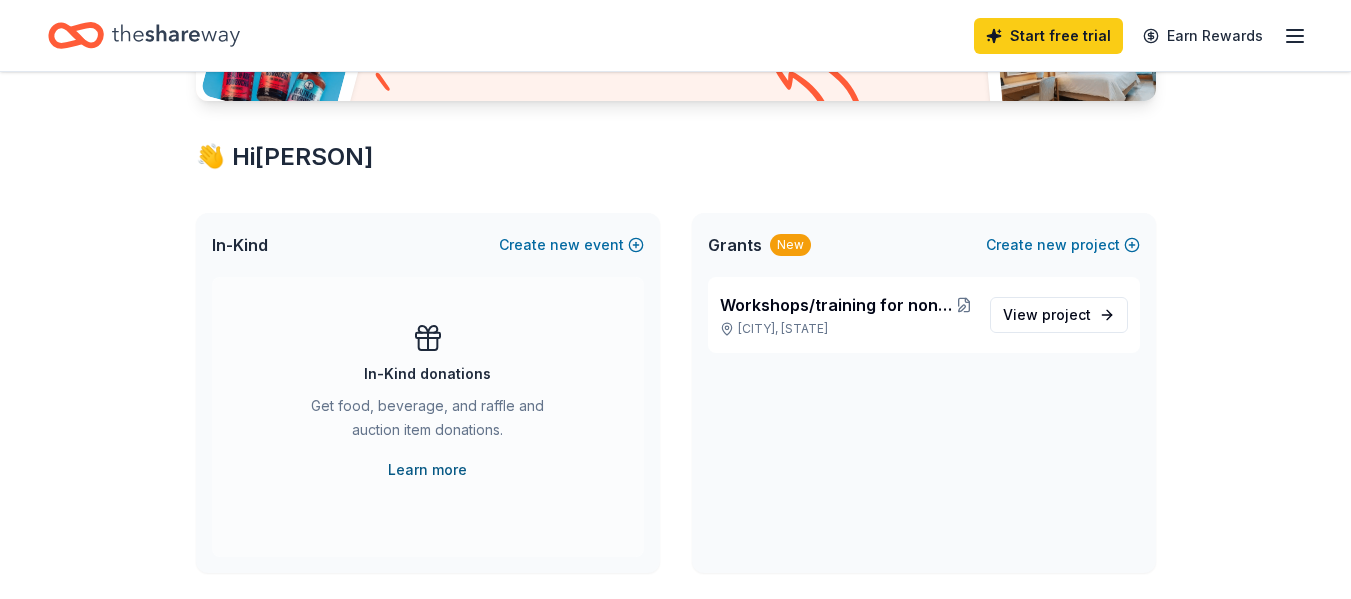 click on "Learn more" at bounding box center (427, 470) 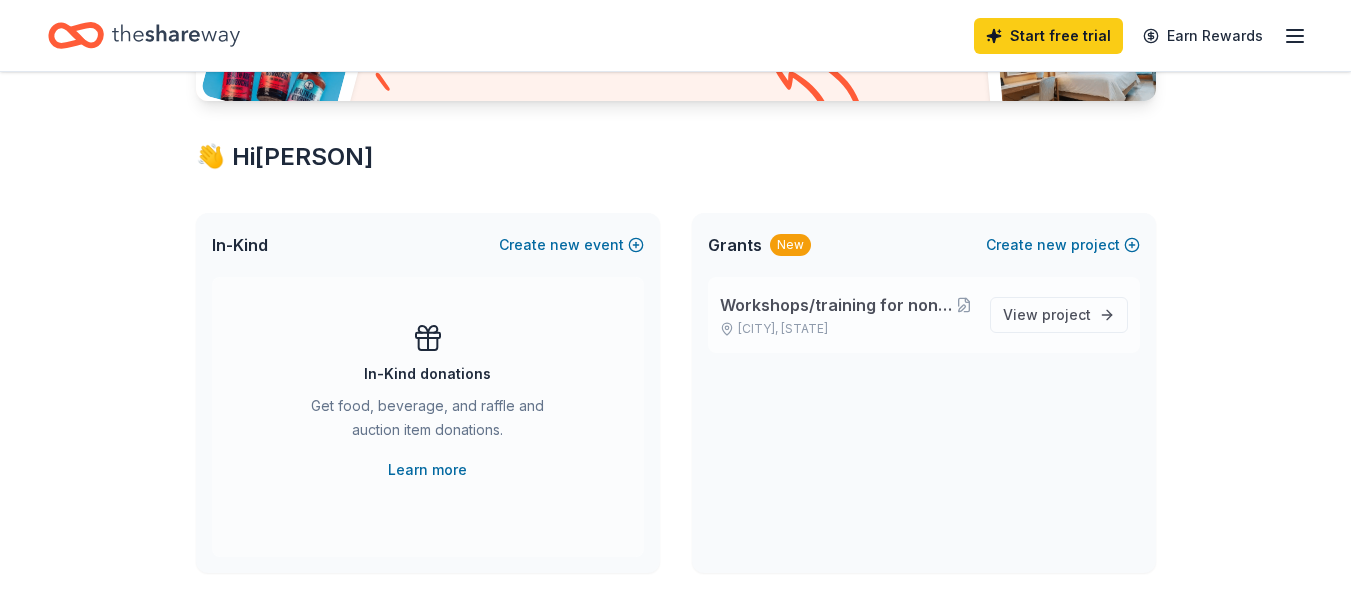 click on "Workshops/training for nonprofit worker wellness advocacy" at bounding box center [837, 305] 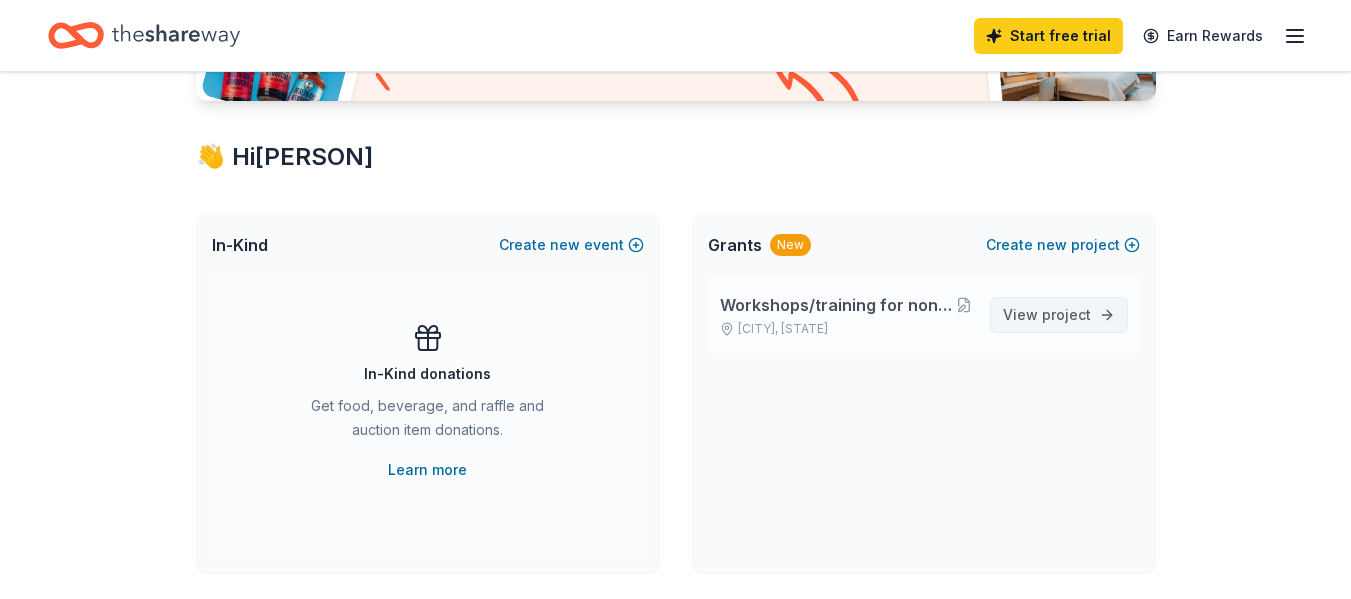 click on "View   project" at bounding box center (1047, 315) 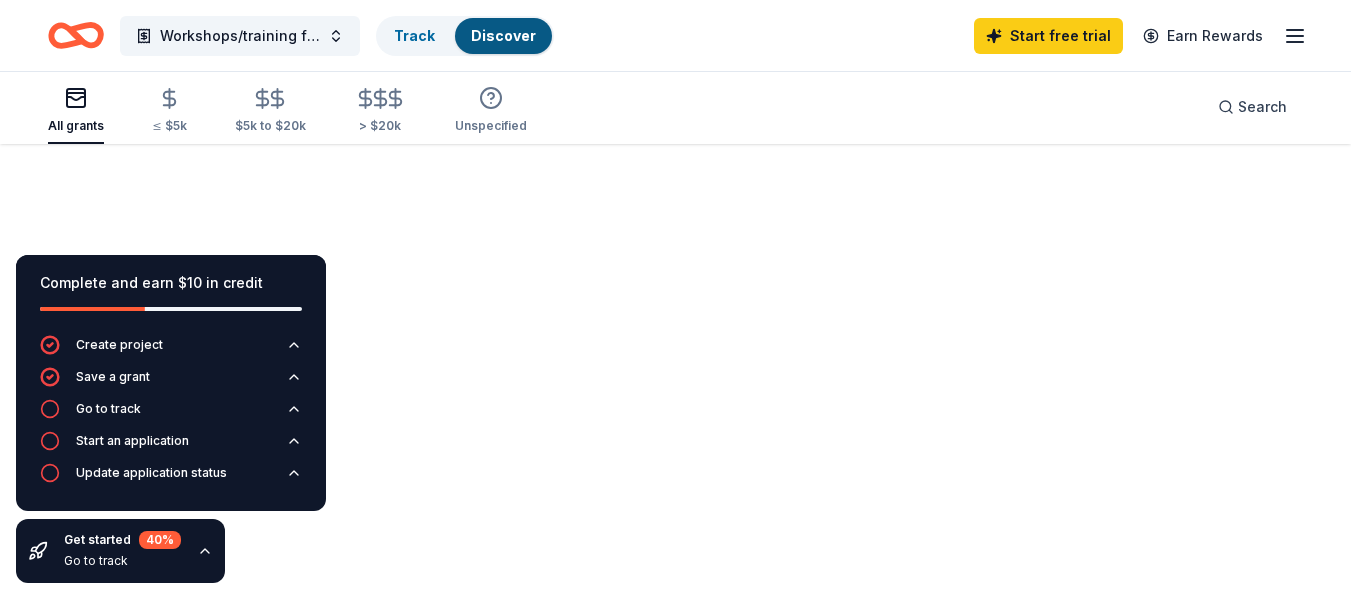 scroll, scrollTop: 0, scrollLeft: 0, axis: both 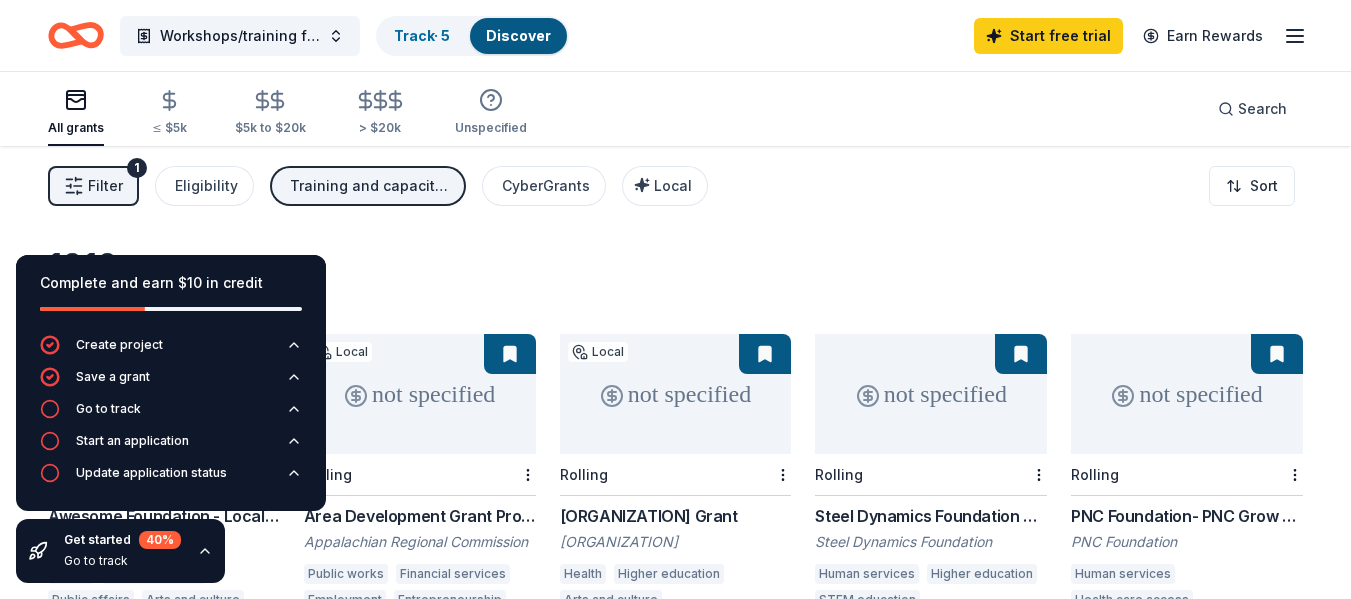 click on "1010 results  in  Bessemer, AL" at bounding box center (675, 278) 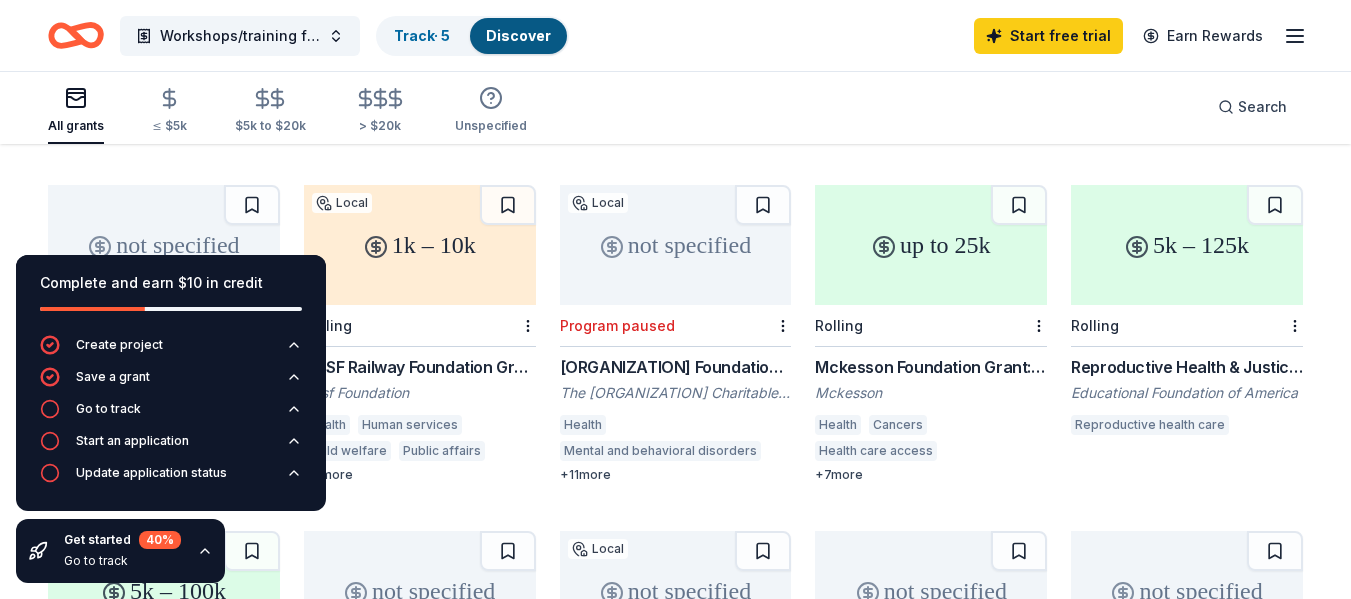 scroll, scrollTop: 500, scrollLeft: 0, axis: vertical 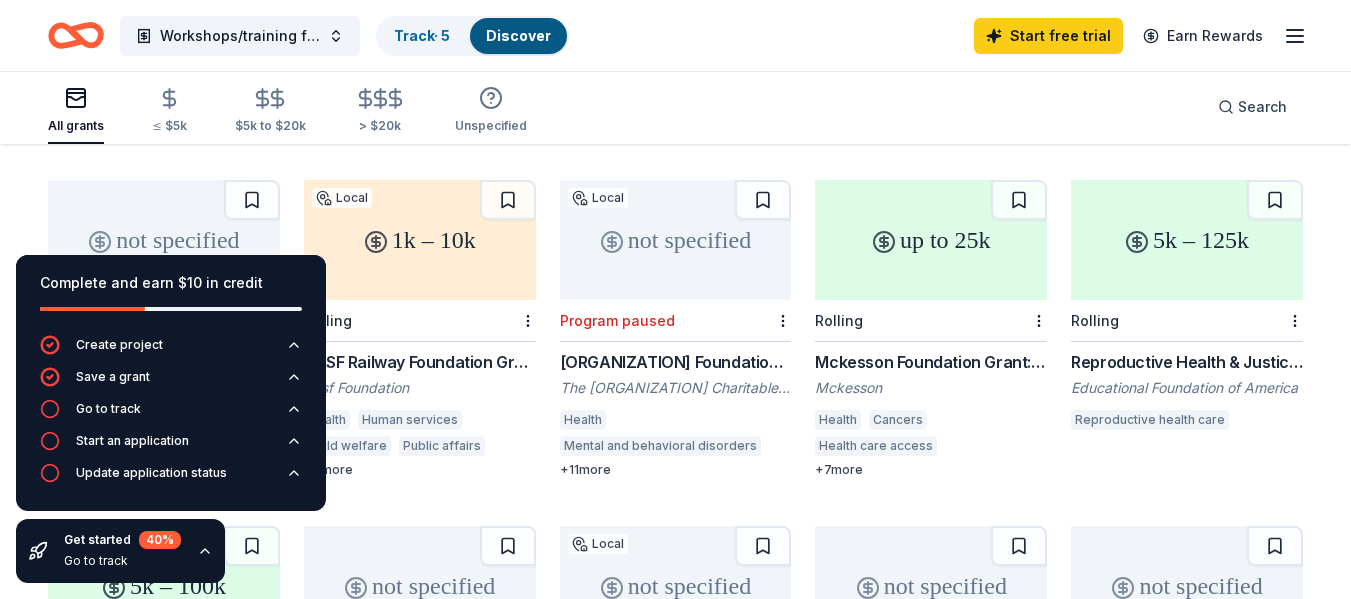 click 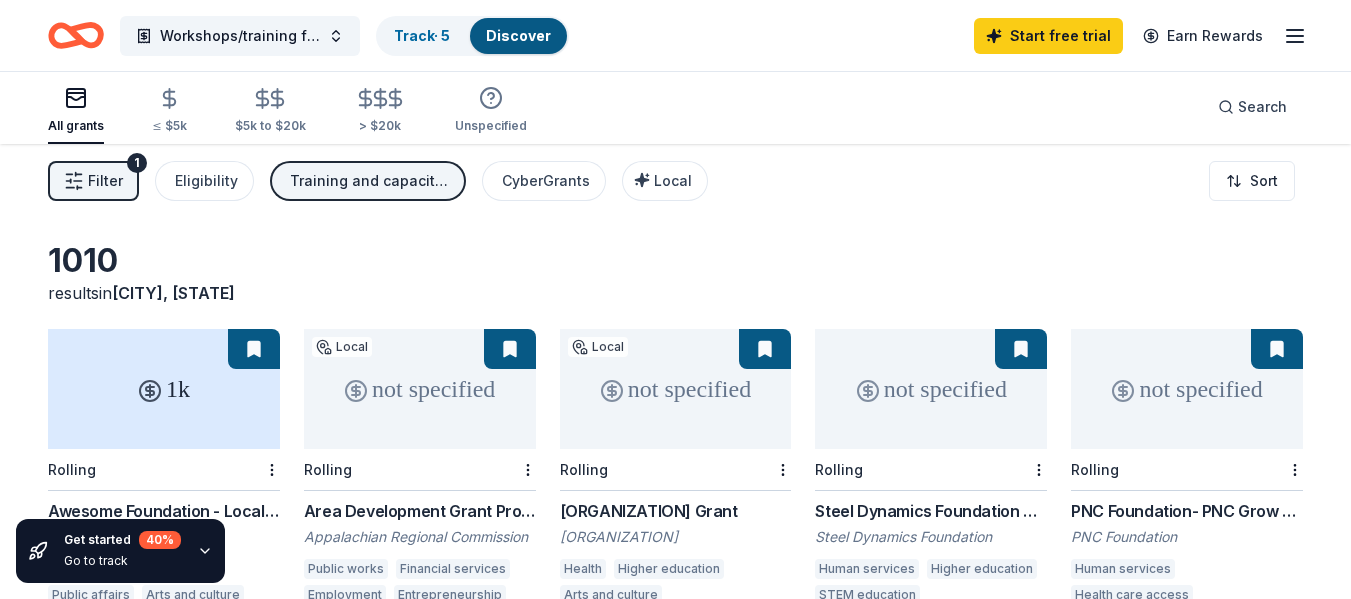 scroll, scrollTop: 0, scrollLeft: 0, axis: both 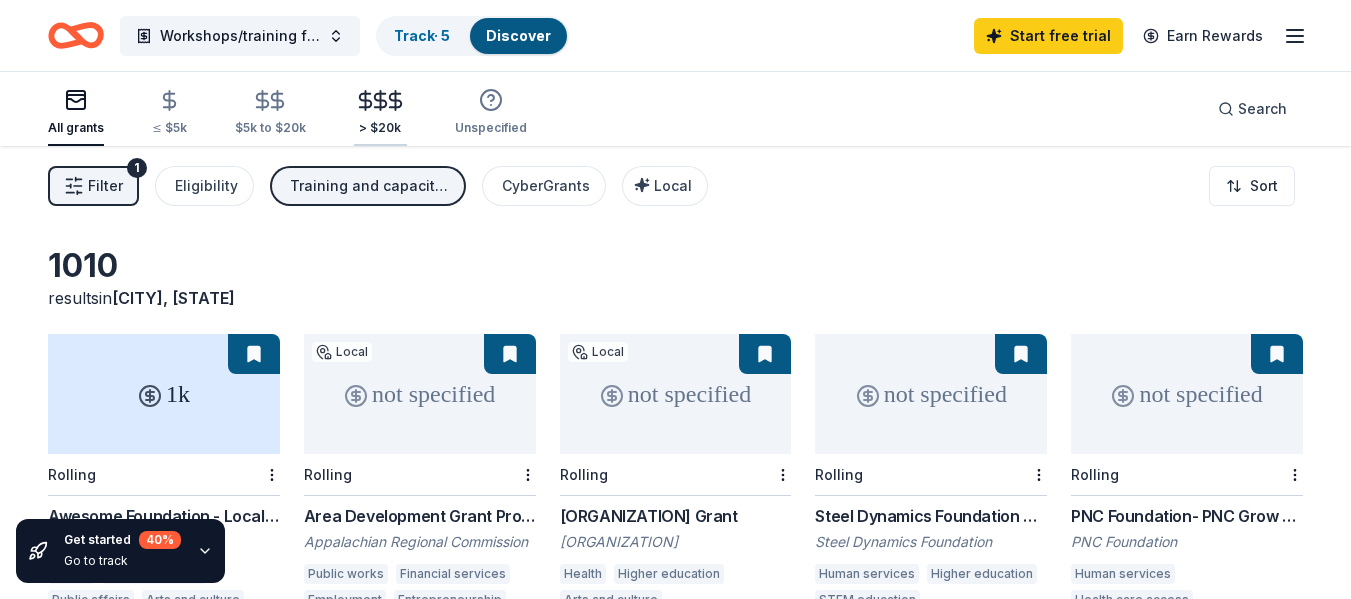 click 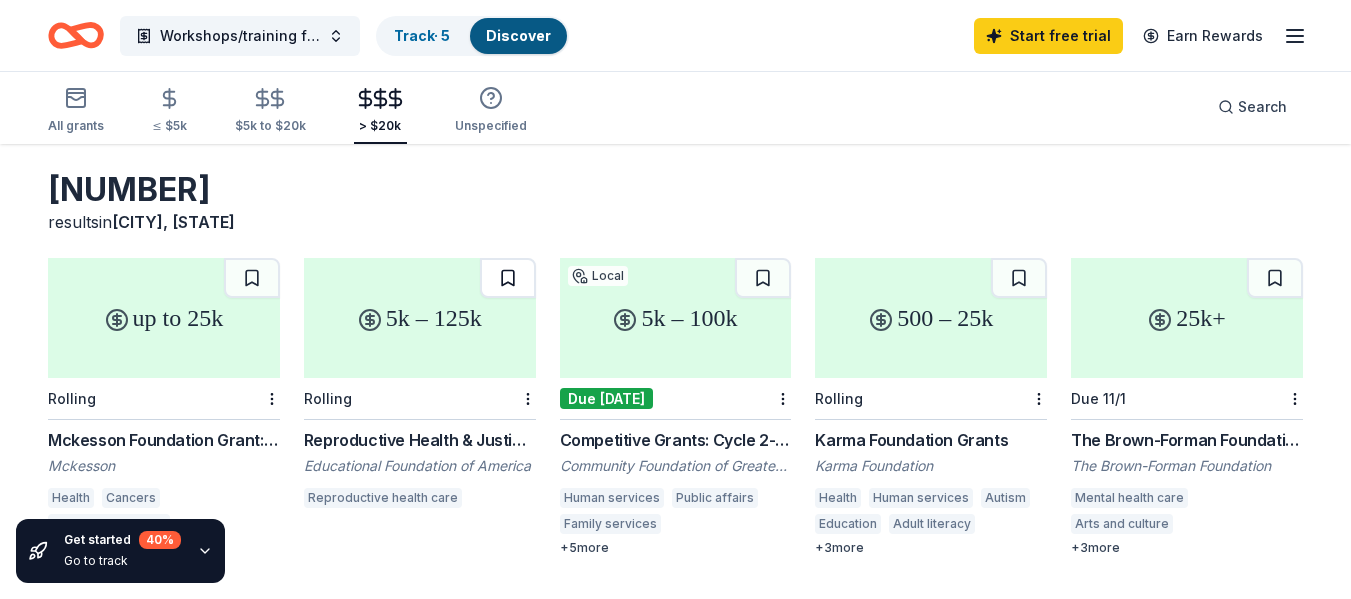 scroll, scrollTop: 200, scrollLeft: 0, axis: vertical 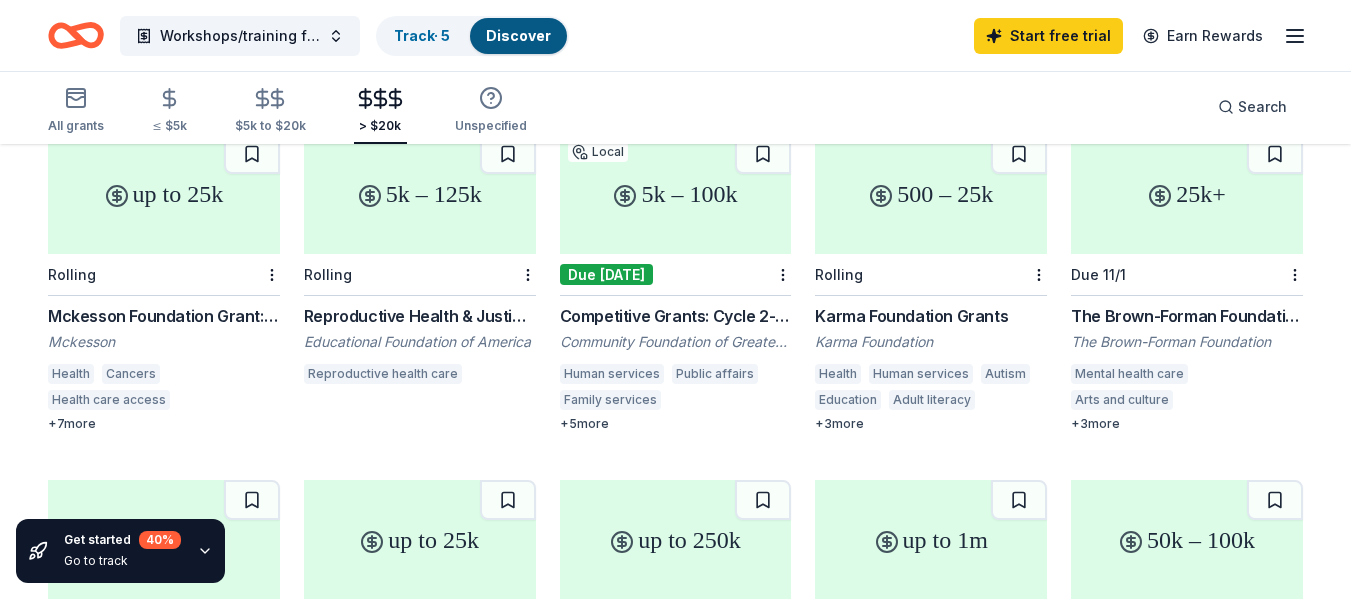 click on "25k+" at bounding box center [1187, 194] 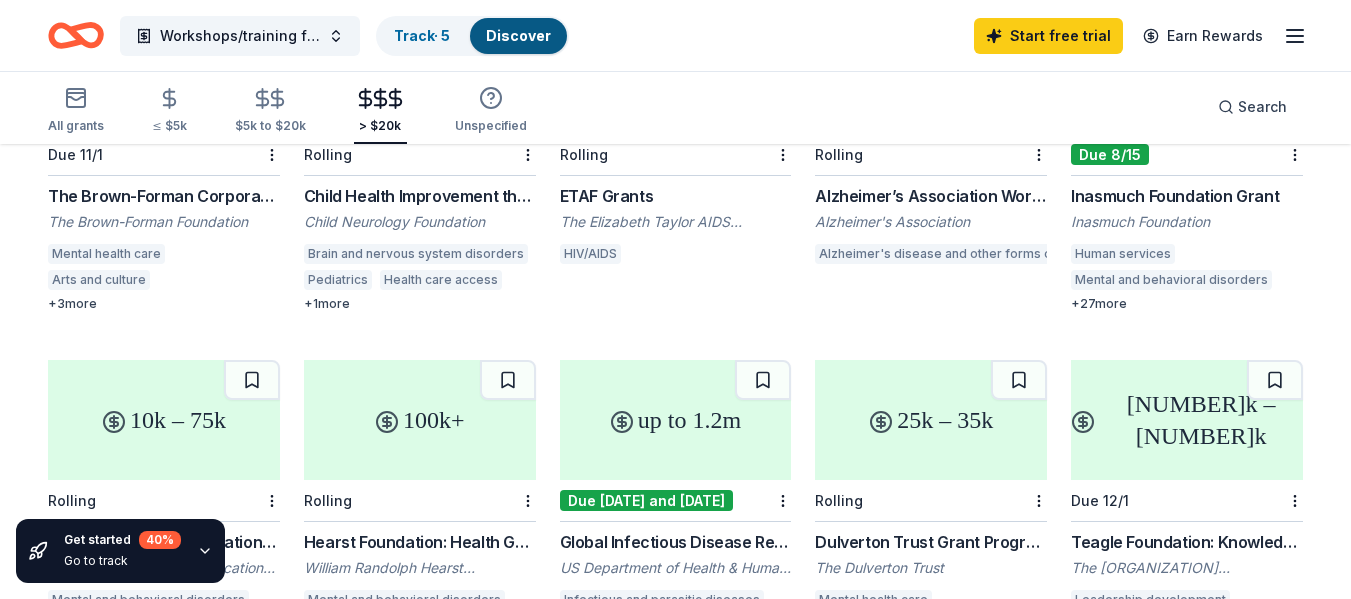 scroll, scrollTop: 800, scrollLeft: 0, axis: vertical 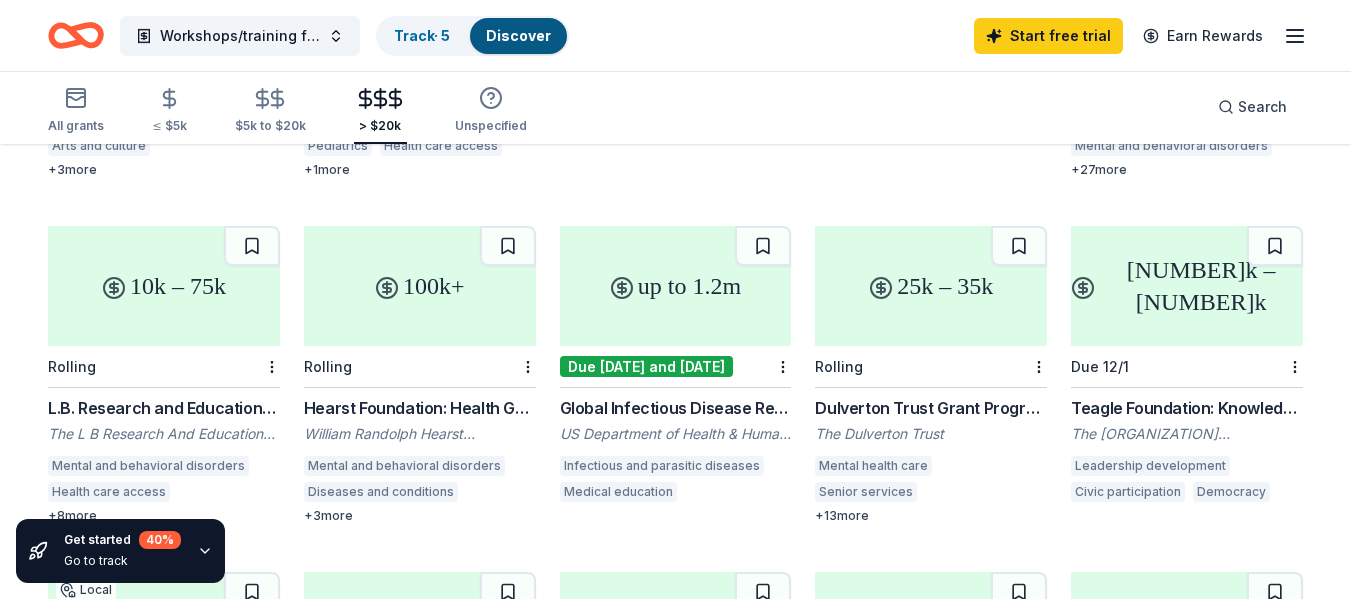 click on "10k – 75k" at bounding box center (164, 286) 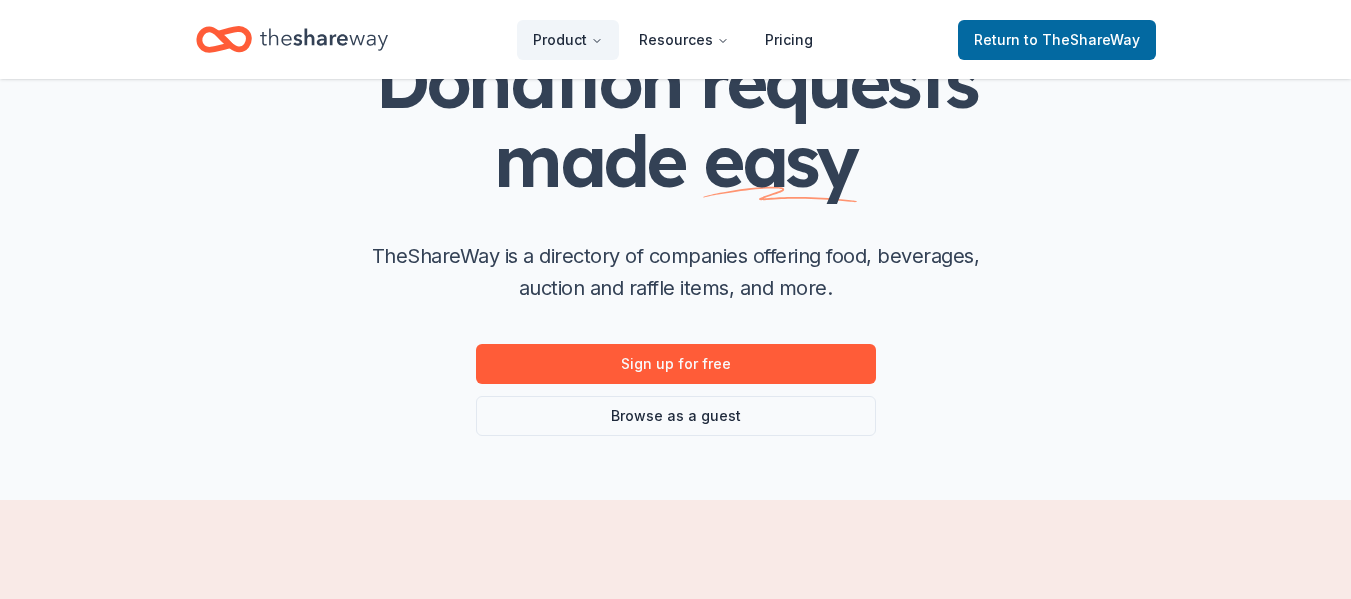 scroll, scrollTop: 200, scrollLeft: 0, axis: vertical 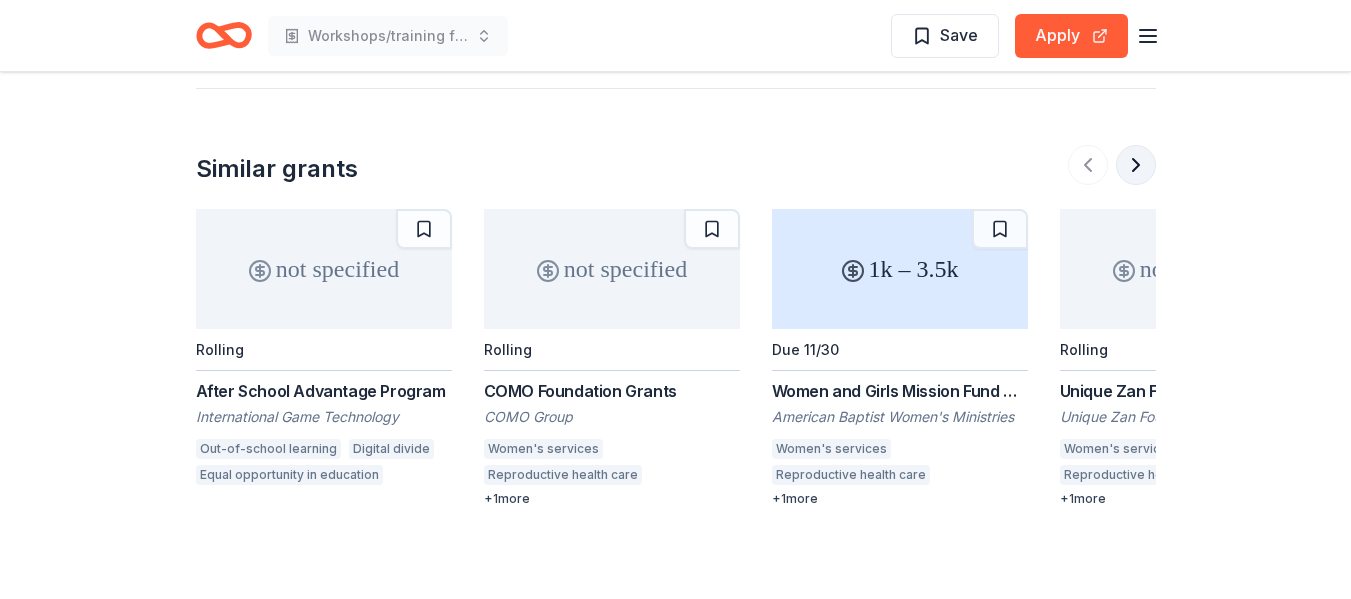 click at bounding box center [1136, 165] 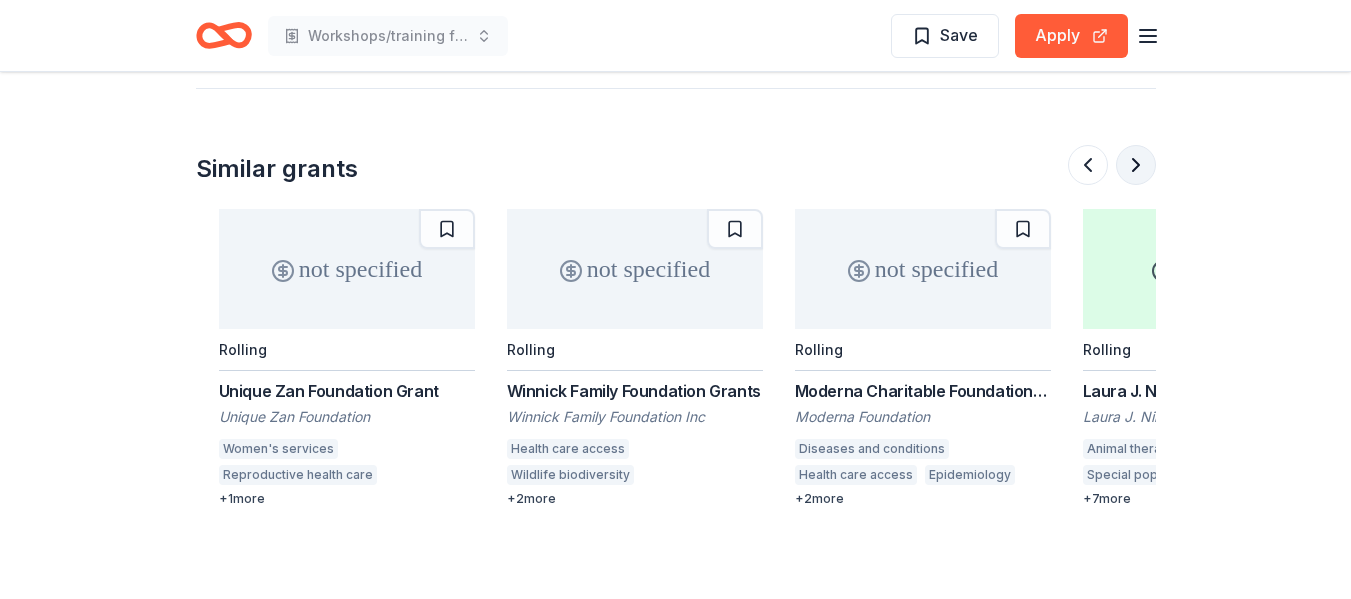 scroll, scrollTop: 0, scrollLeft: 864, axis: horizontal 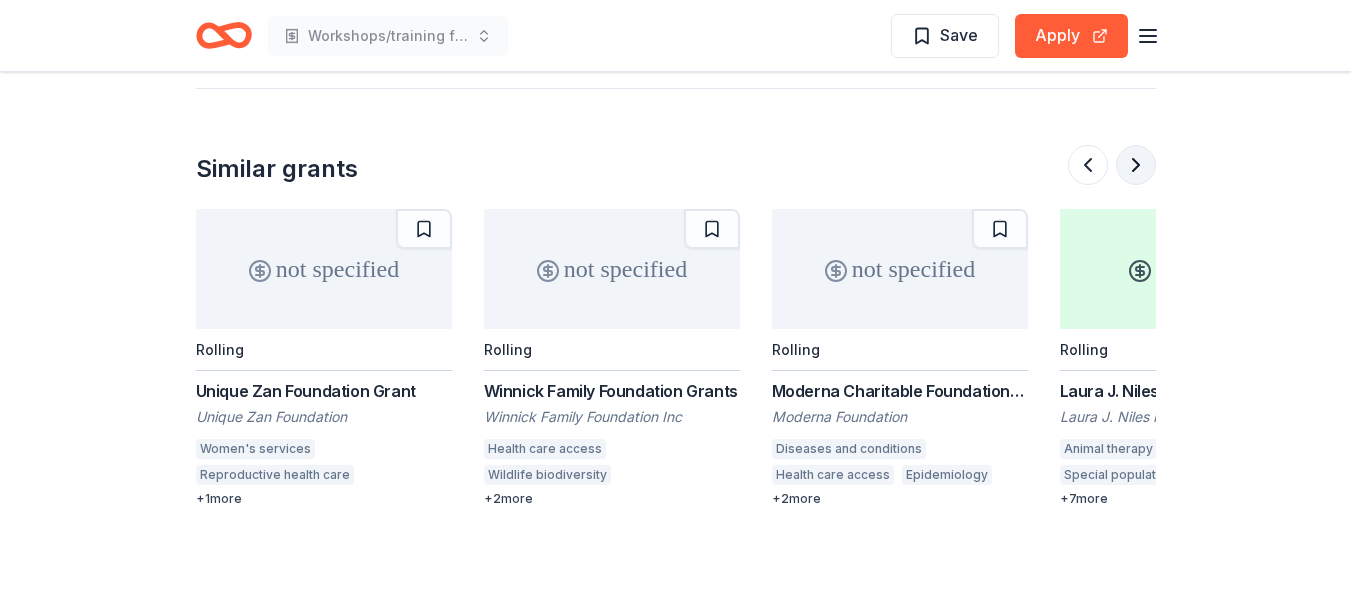 click at bounding box center (1136, 165) 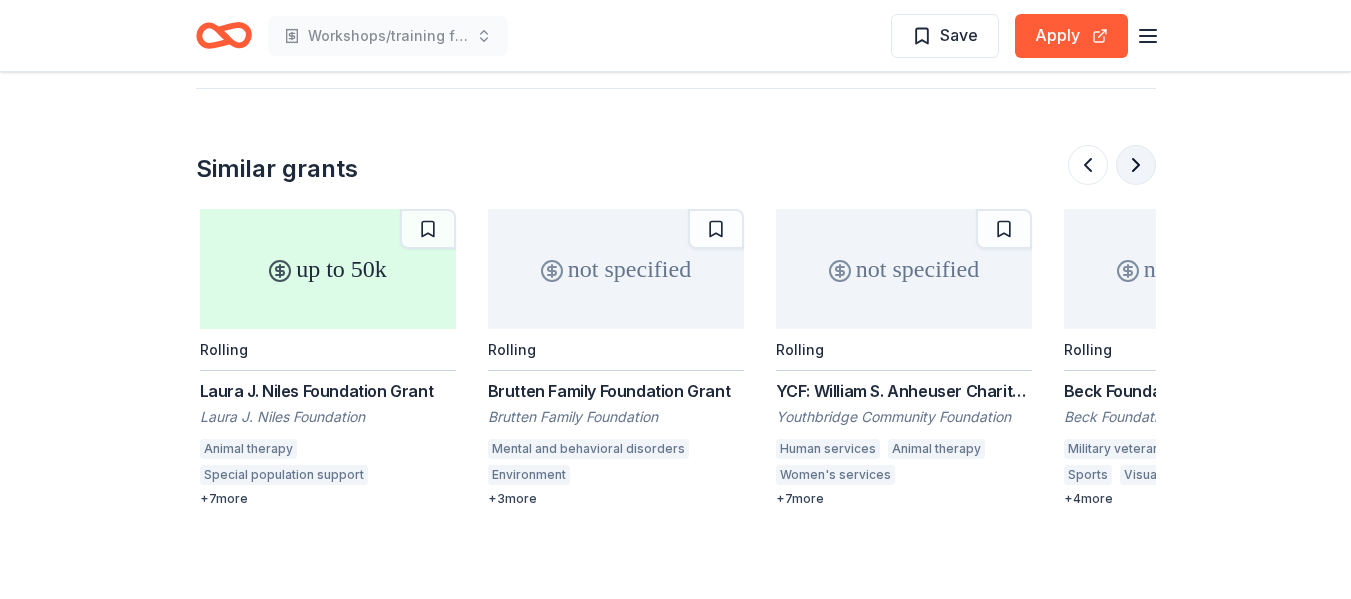 scroll, scrollTop: 0, scrollLeft: 1728, axis: horizontal 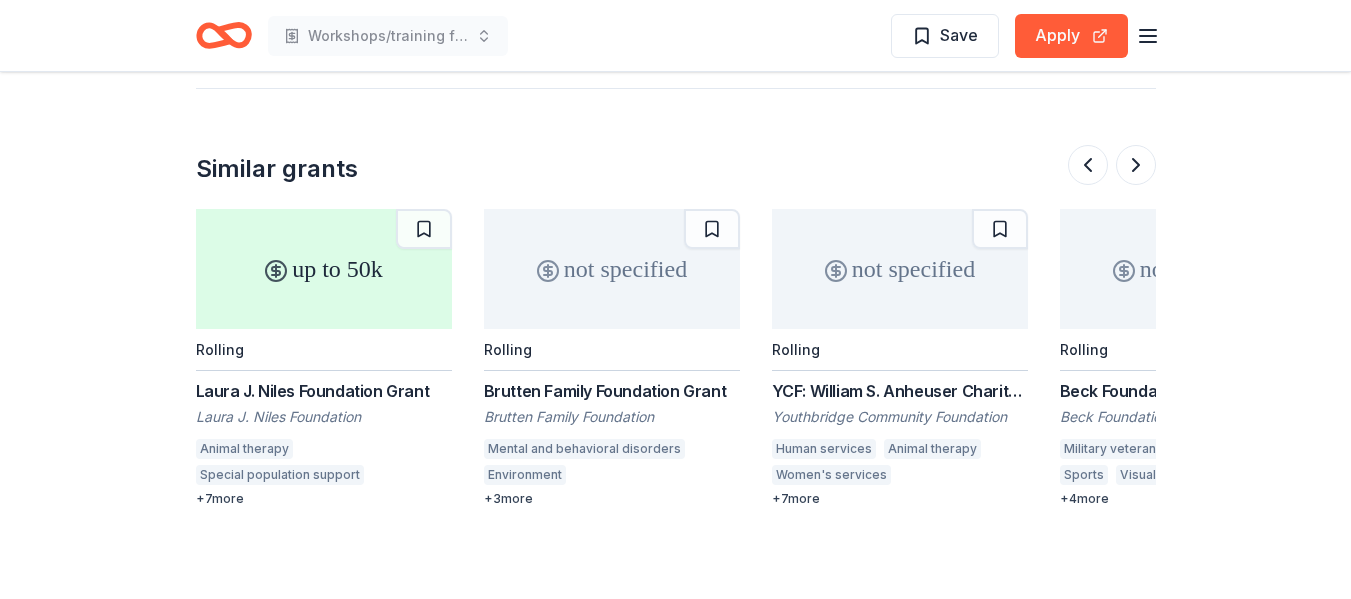 click on "not specified" at bounding box center (612, 269) 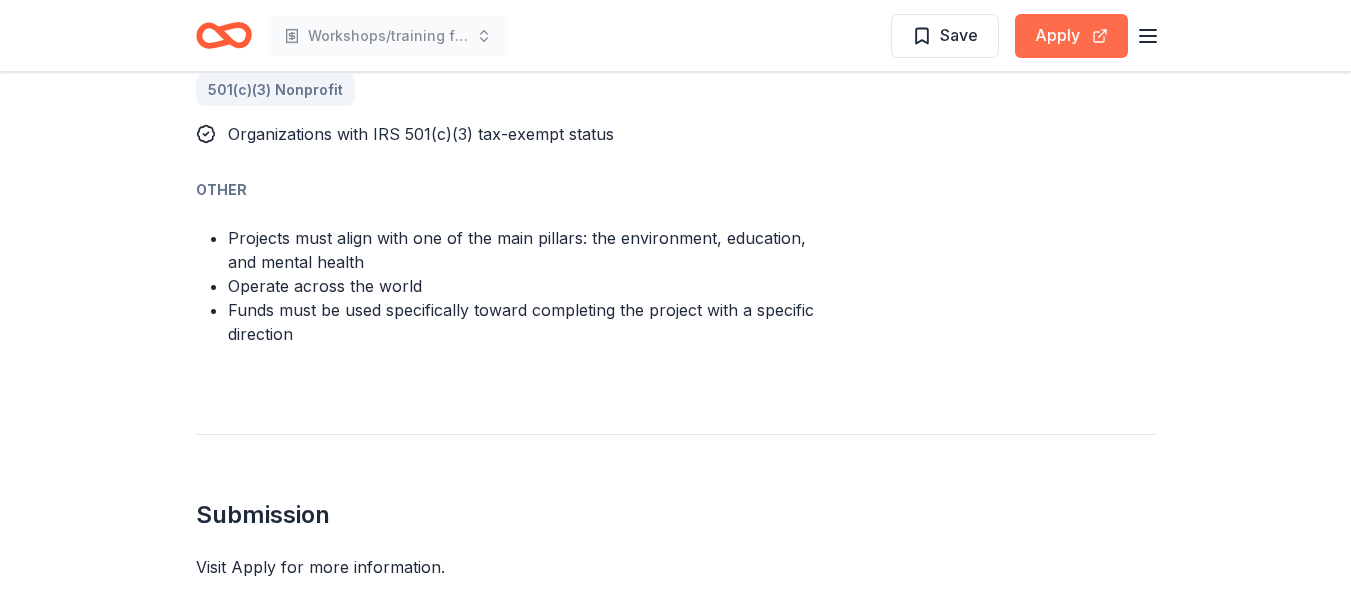 scroll, scrollTop: 1400, scrollLeft: 0, axis: vertical 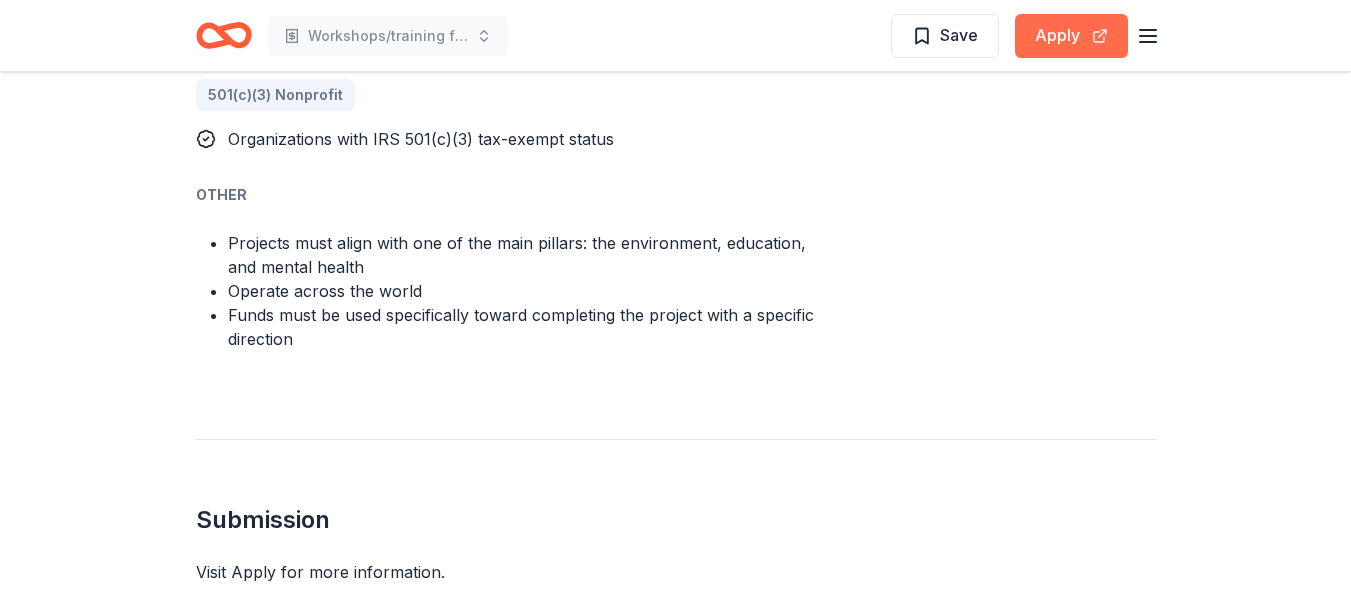 click on "Apply" at bounding box center [1071, 36] 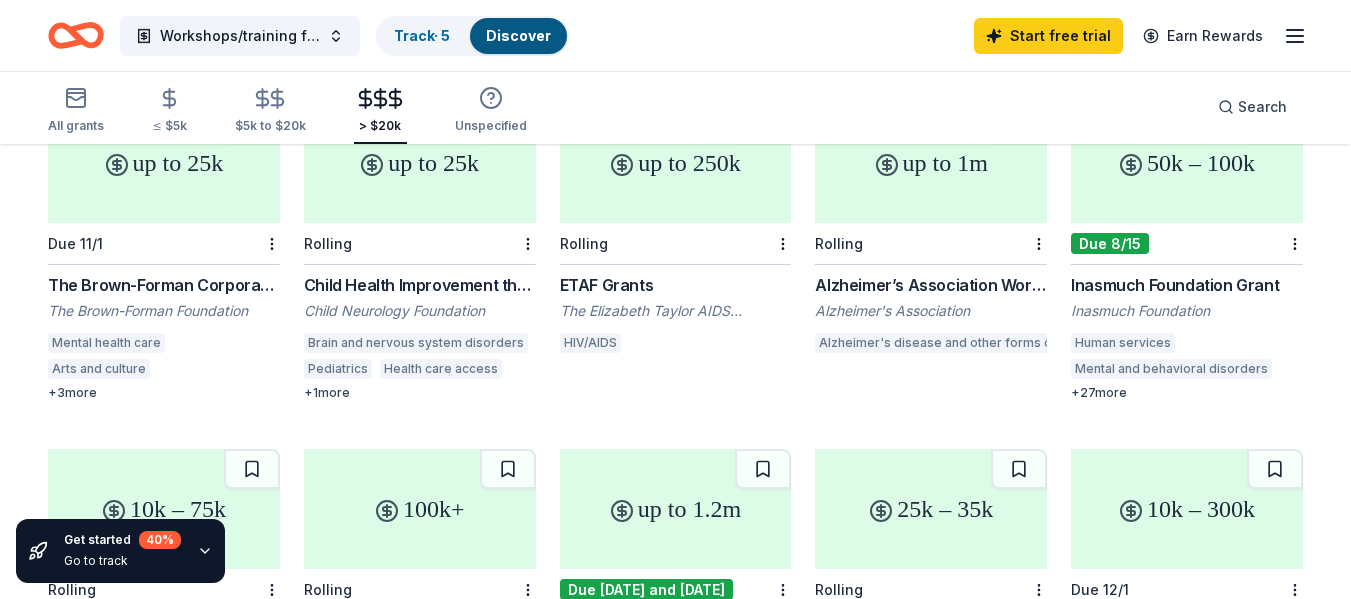 scroll, scrollTop: 500, scrollLeft: 0, axis: vertical 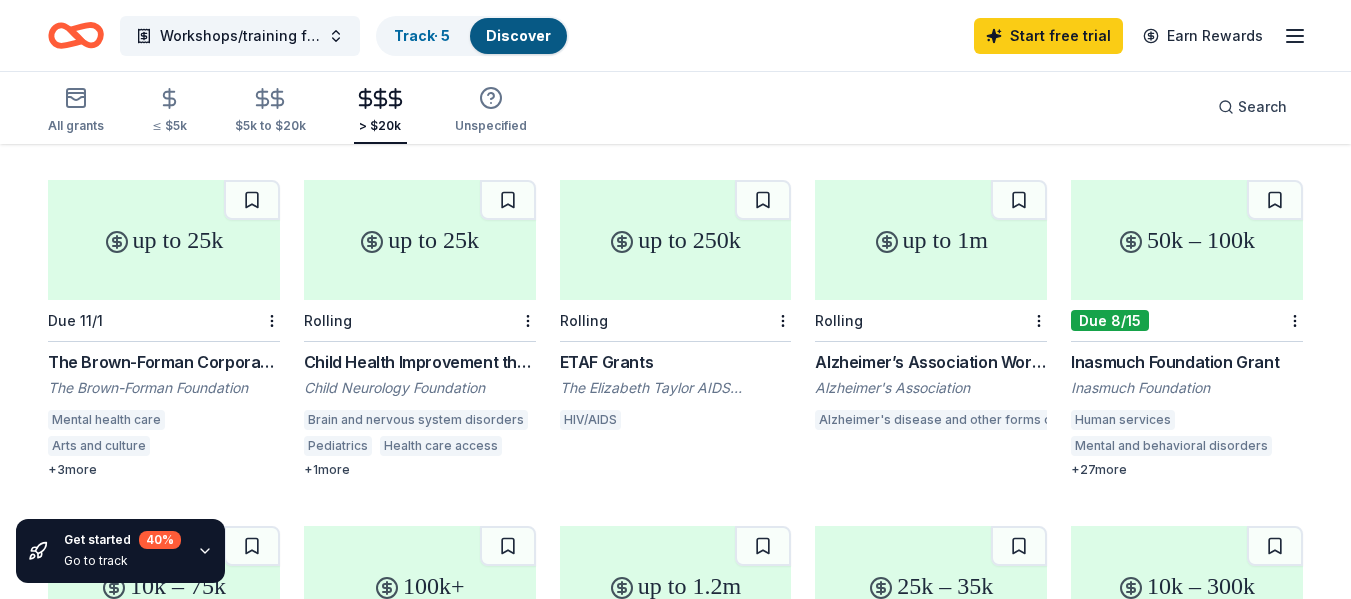 click on "Human services Mental and behavioral disorders Addiction services Family services Health care access Basic and emergency aid Homeless services Nutrition Child welfare Job services Arts and culture Environment Educational management Early childhood education Higher education Financial services Food security Disaster relief Child abuse Courts Journalism Outdoor sports Parks Offender re-entry Cultural awareness Public arts Entrepreneurship Adult literacy Parent-teacher involvement" at bounding box center [1187, 436] 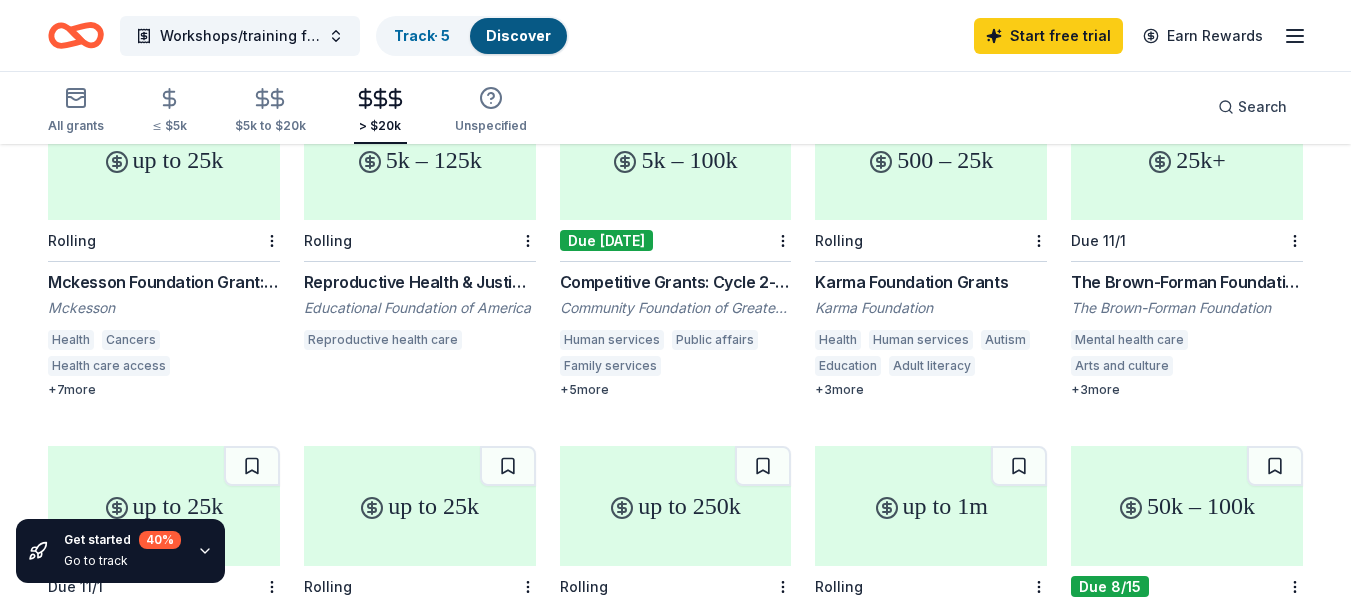 scroll, scrollTop: 200, scrollLeft: 0, axis: vertical 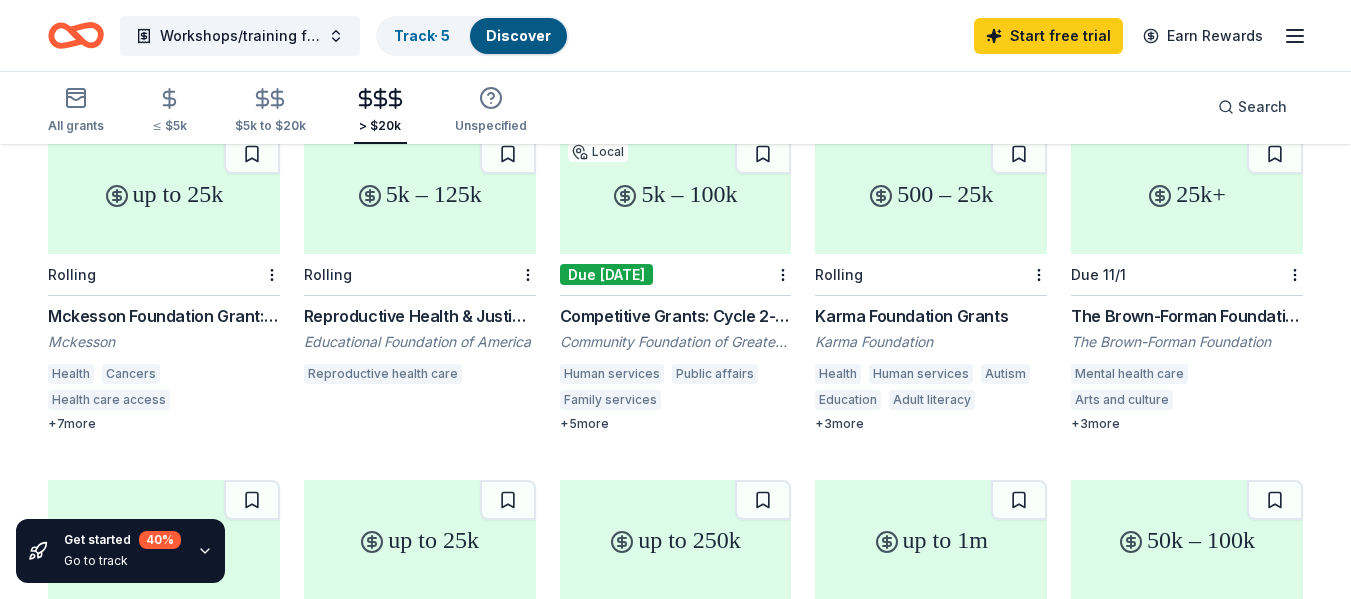 click on "25k+" at bounding box center (1187, 194) 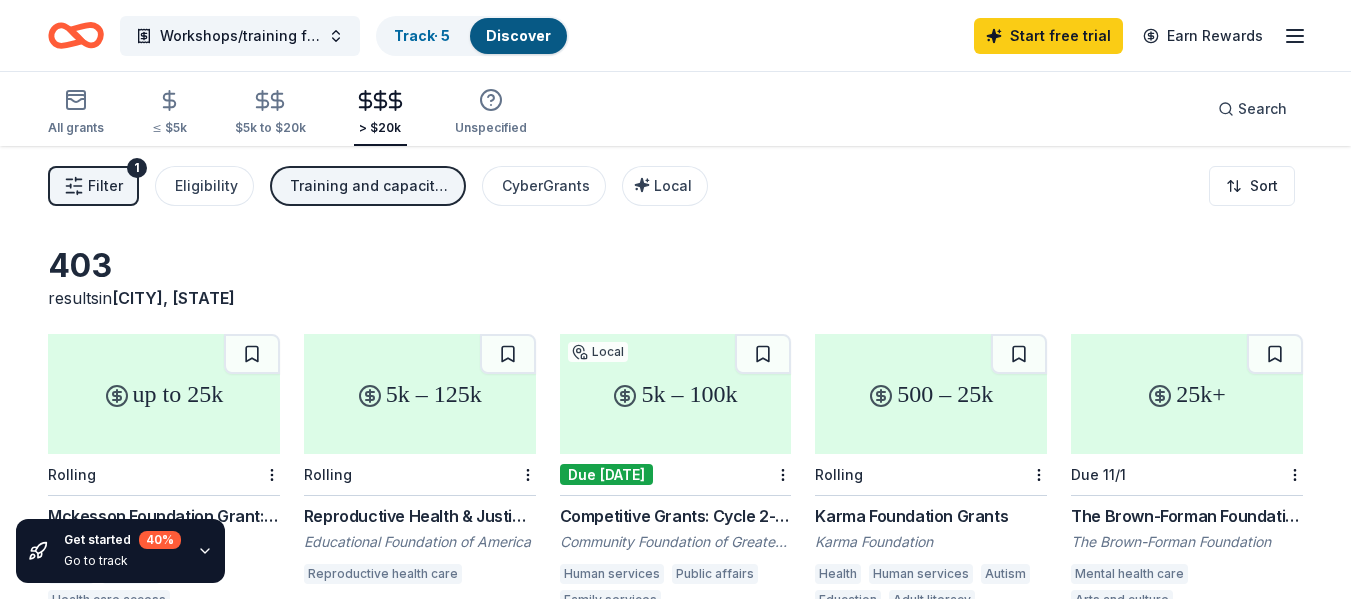 scroll, scrollTop: 100, scrollLeft: 0, axis: vertical 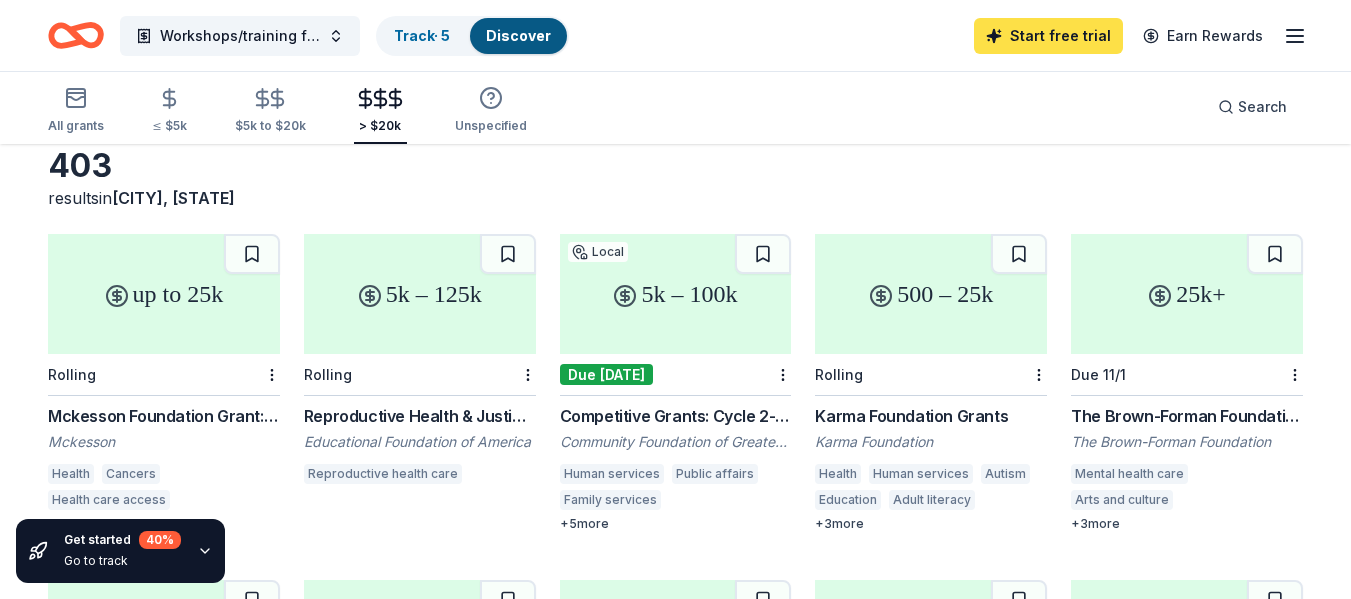 click on "Start free  trial" at bounding box center [1048, 36] 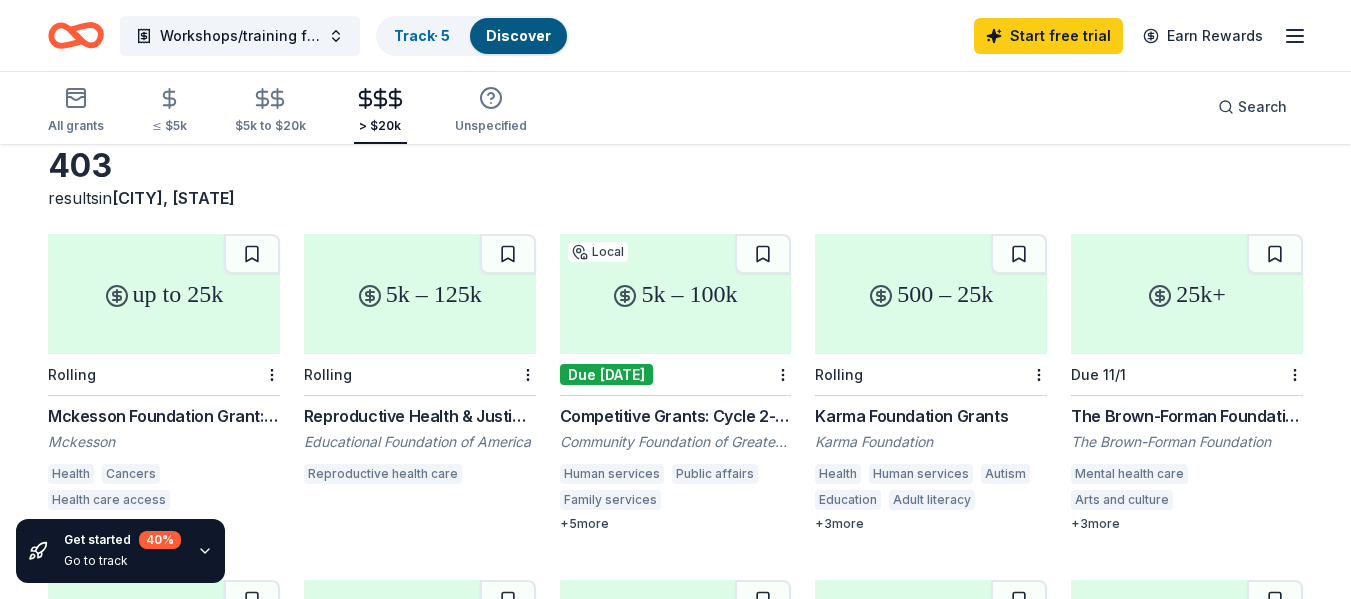scroll, scrollTop: 0, scrollLeft: 0, axis: both 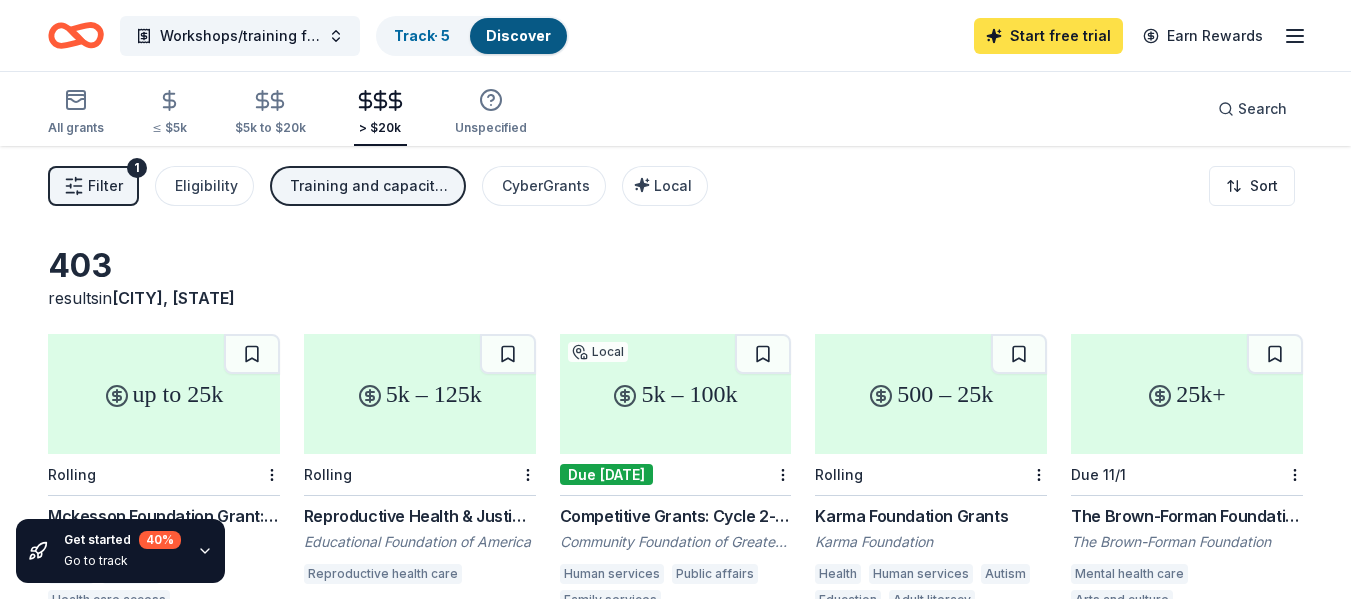 click on "Start free  trial" at bounding box center (1048, 36) 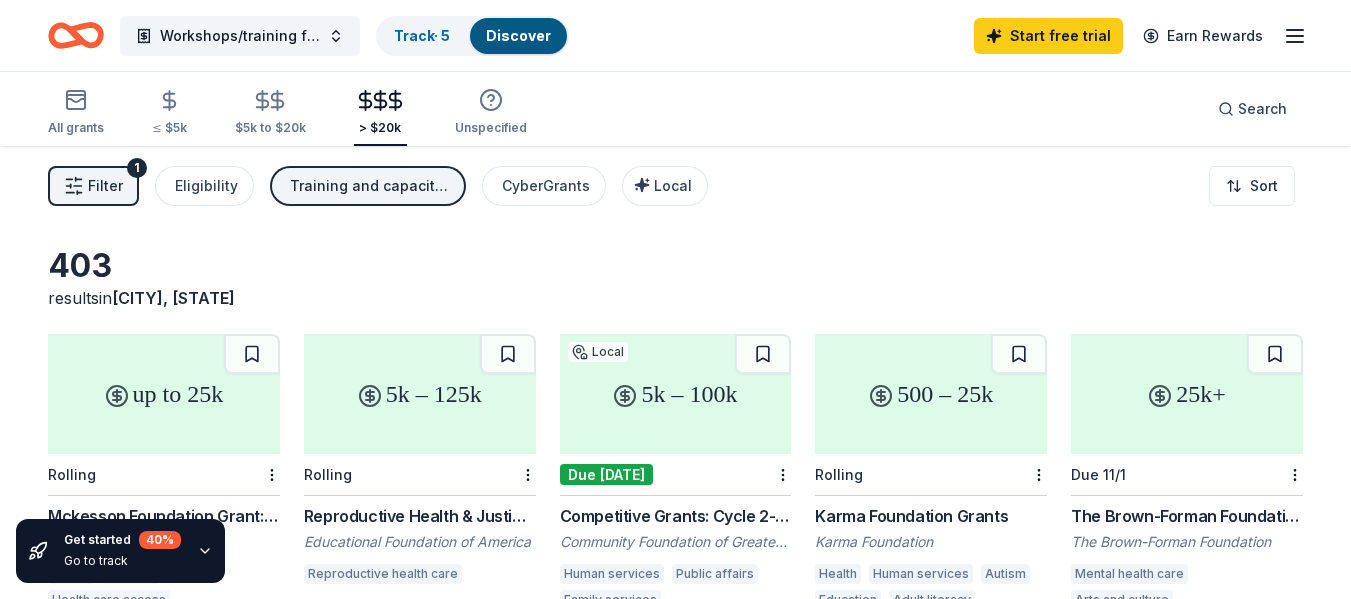 click 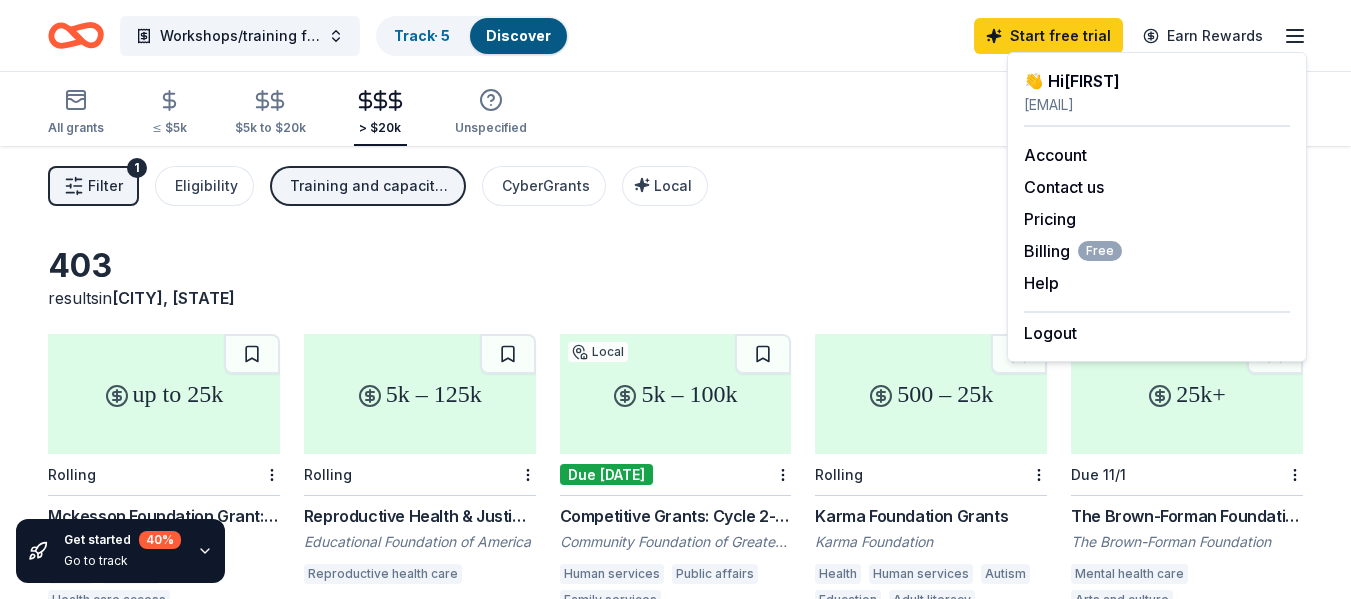 click on "All grants ≤ $5k $5k to $20k > $20k Unspecified Search" at bounding box center (675, 109) 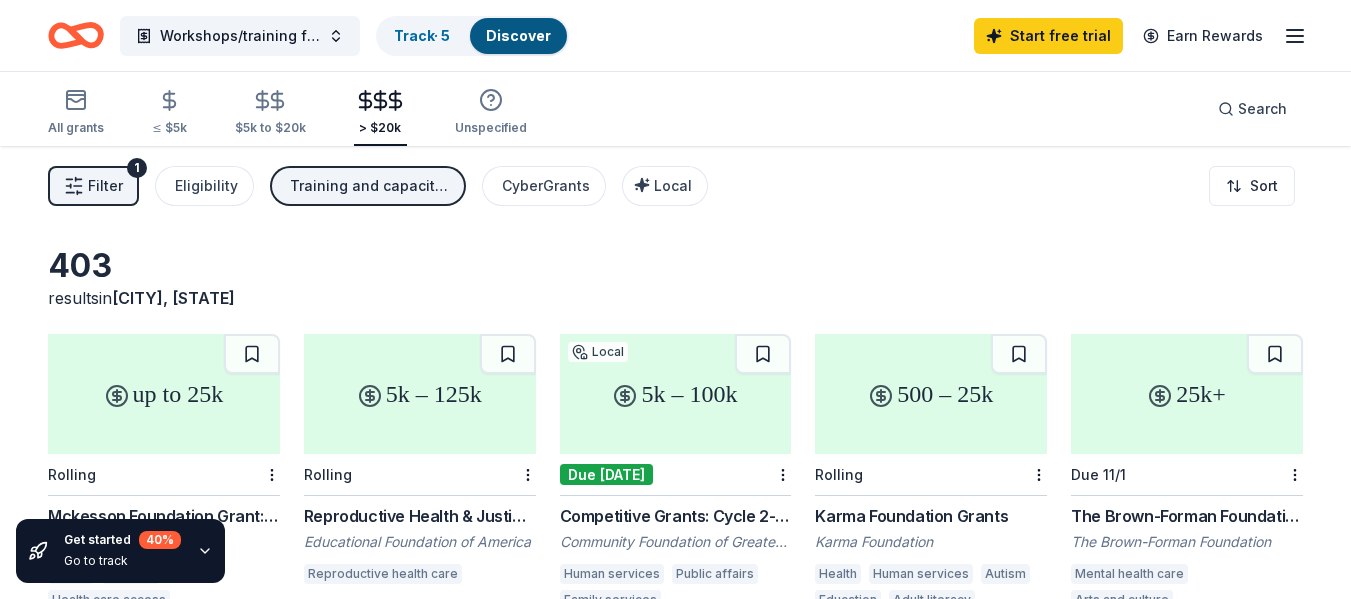 click 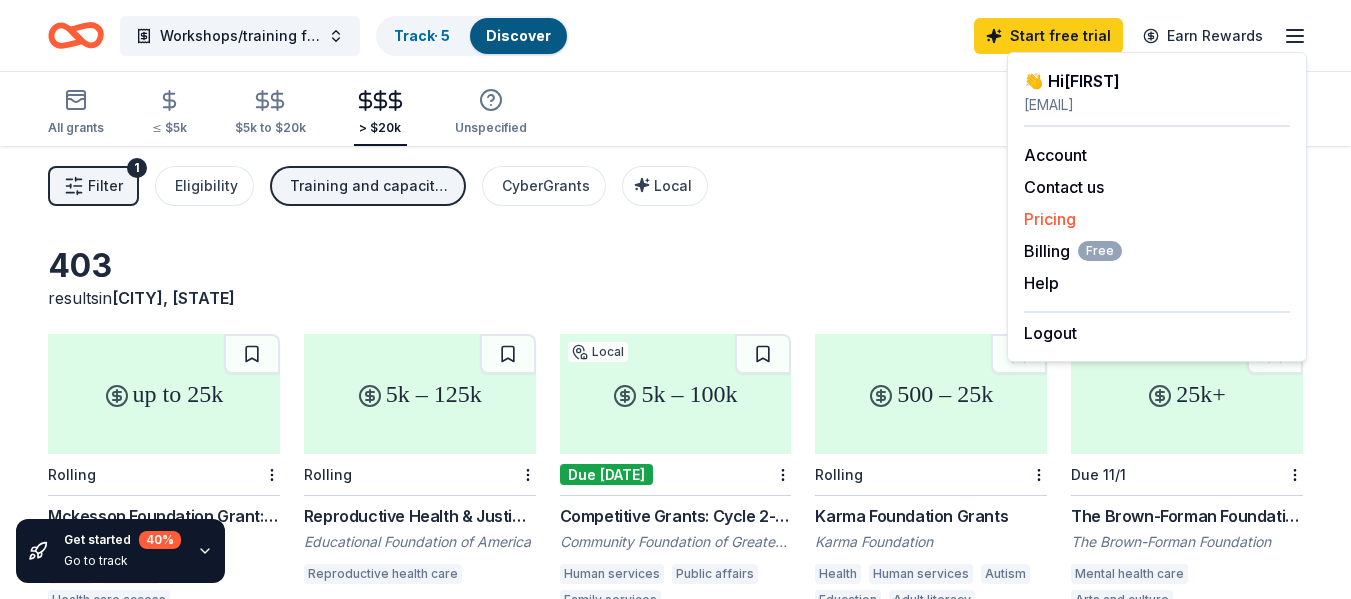 click on "Pricing" at bounding box center (1050, 219) 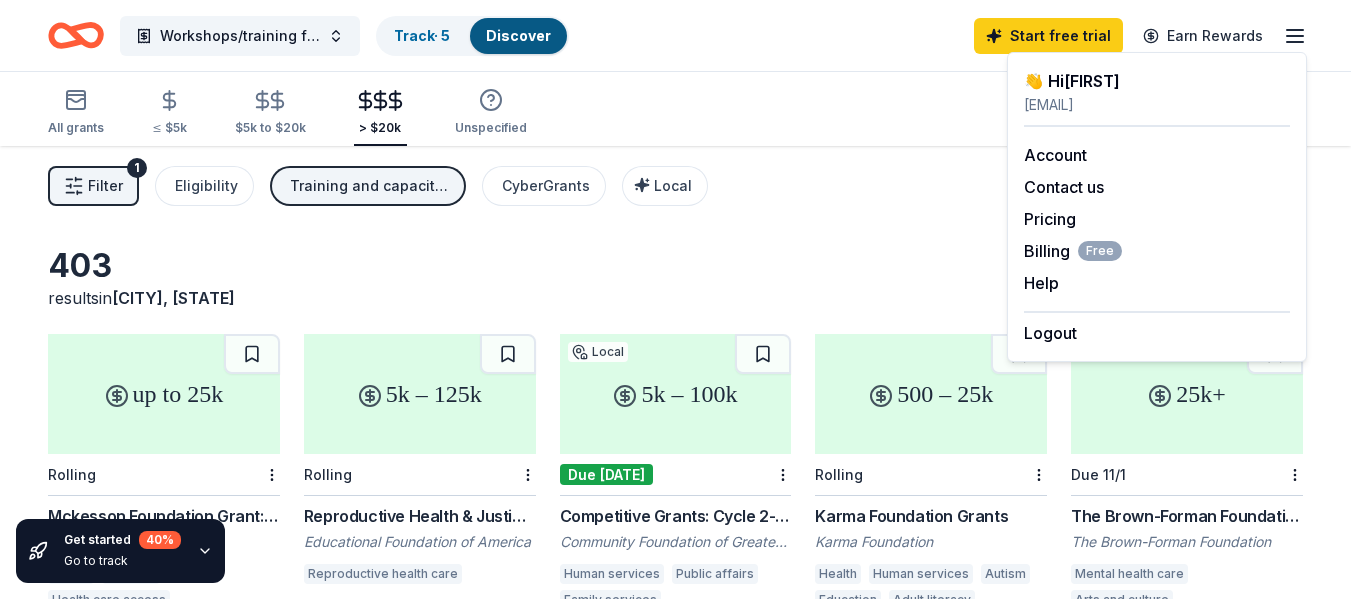 click on "Filter 1 Eligibility Training and capacity building, Projects & programming, Education, Conference, General operations CyberGrants Local Sort" at bounding box center [675, 186] 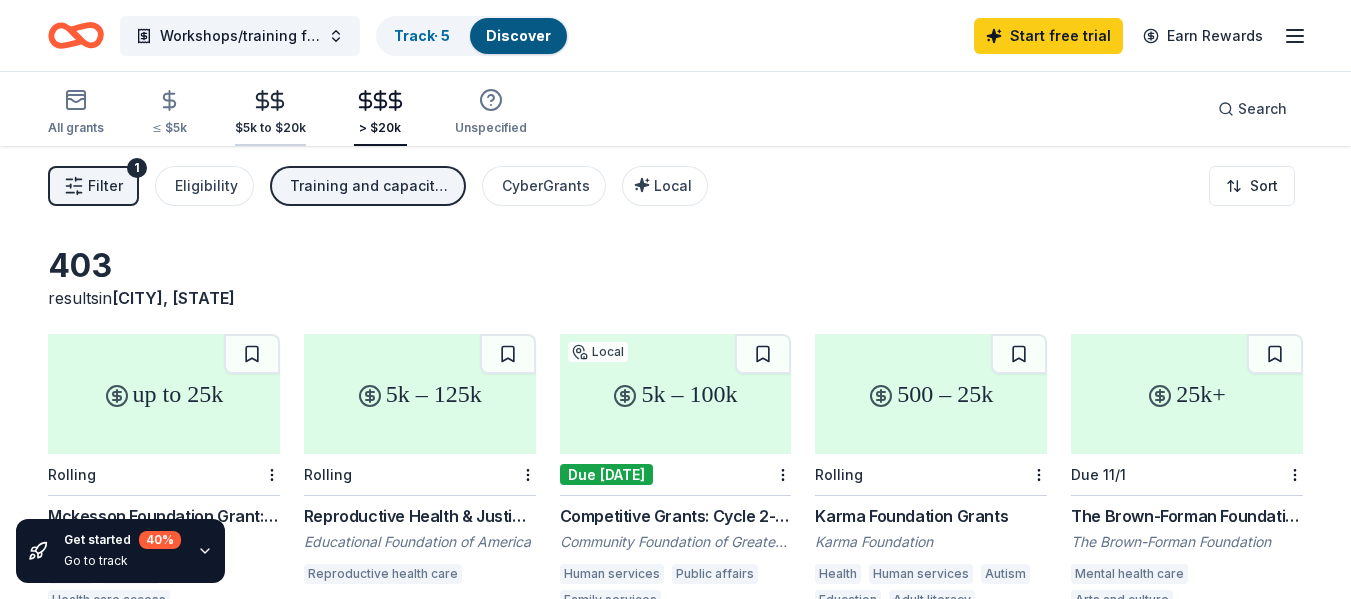 click on "$5k to $20k" at bounding box center [270, 112] 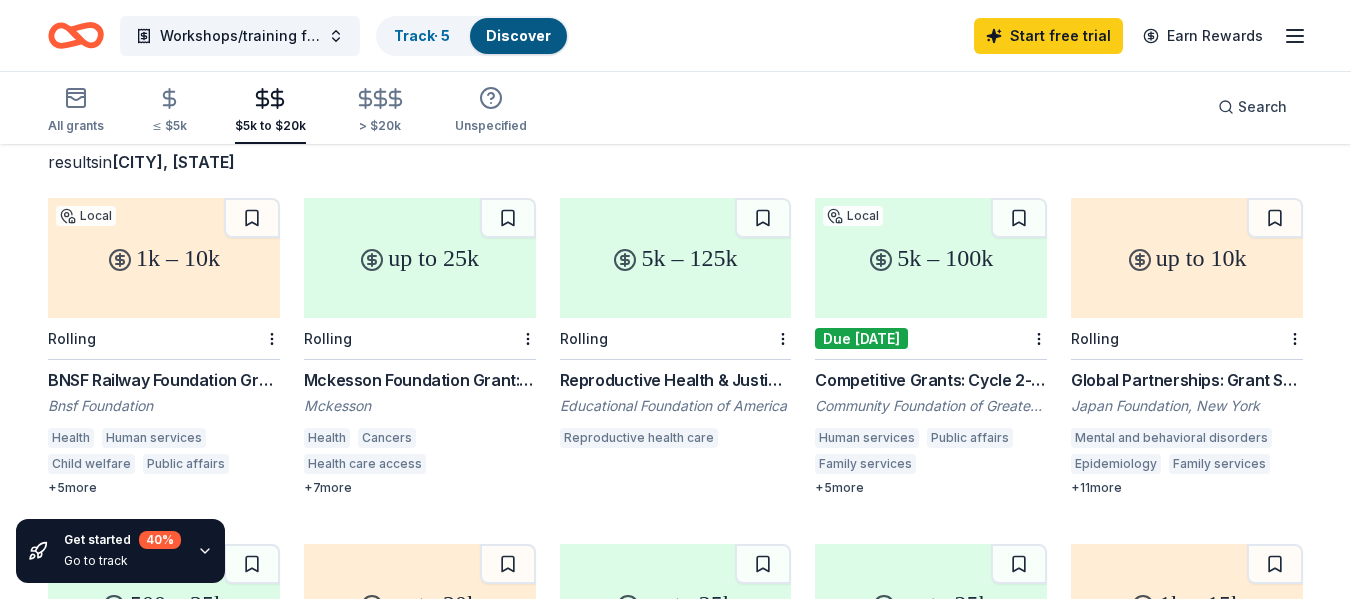 scroll, scrollTop: 100, scrollLeft: 0, axis: vertical 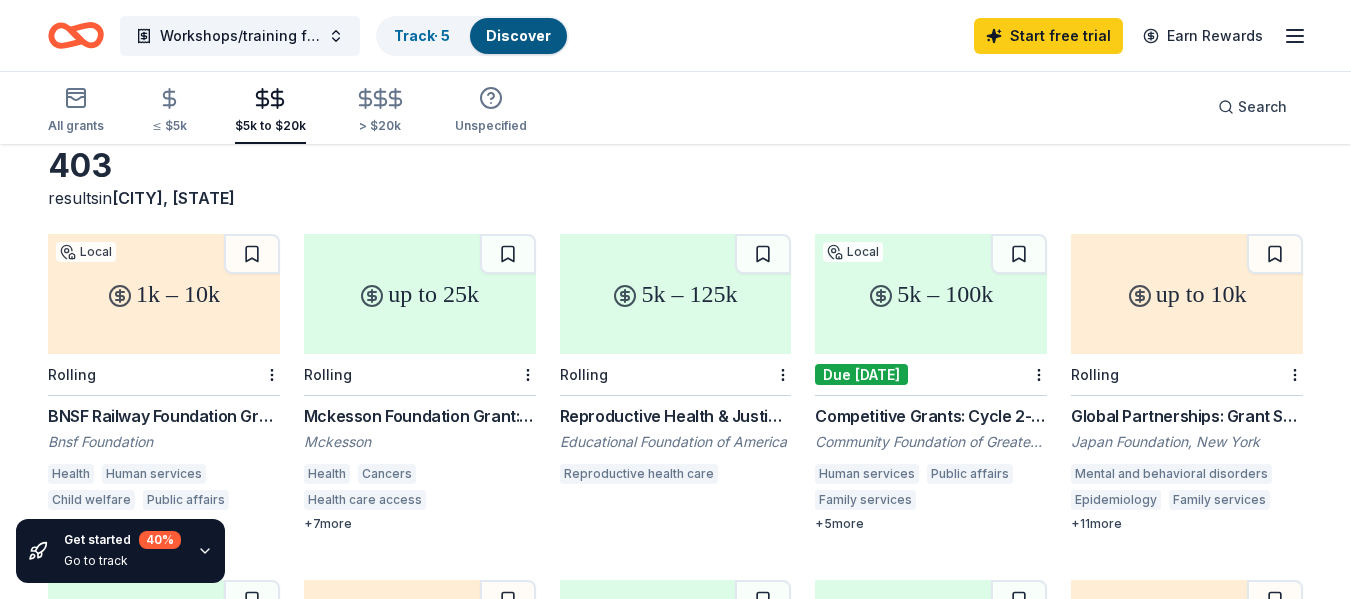 click on "5k – 100k" at bounding box center (931, 294) 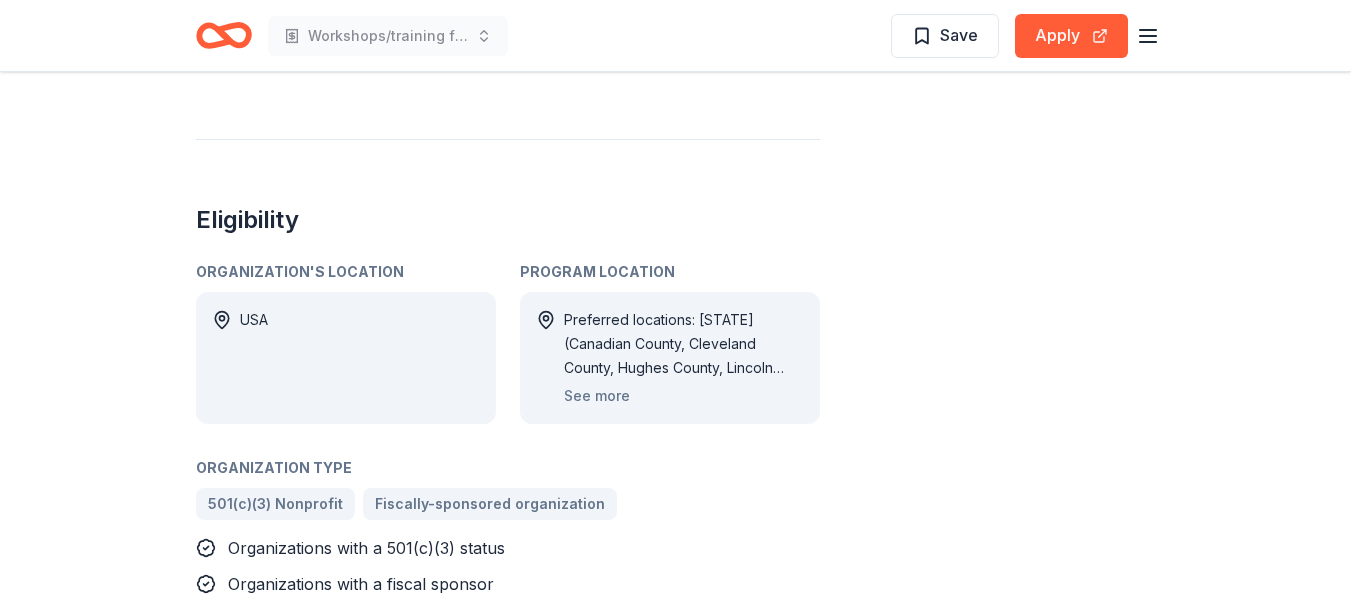 scroll, scrollTop: 1200, scrollLeft: 0, axis: vertical 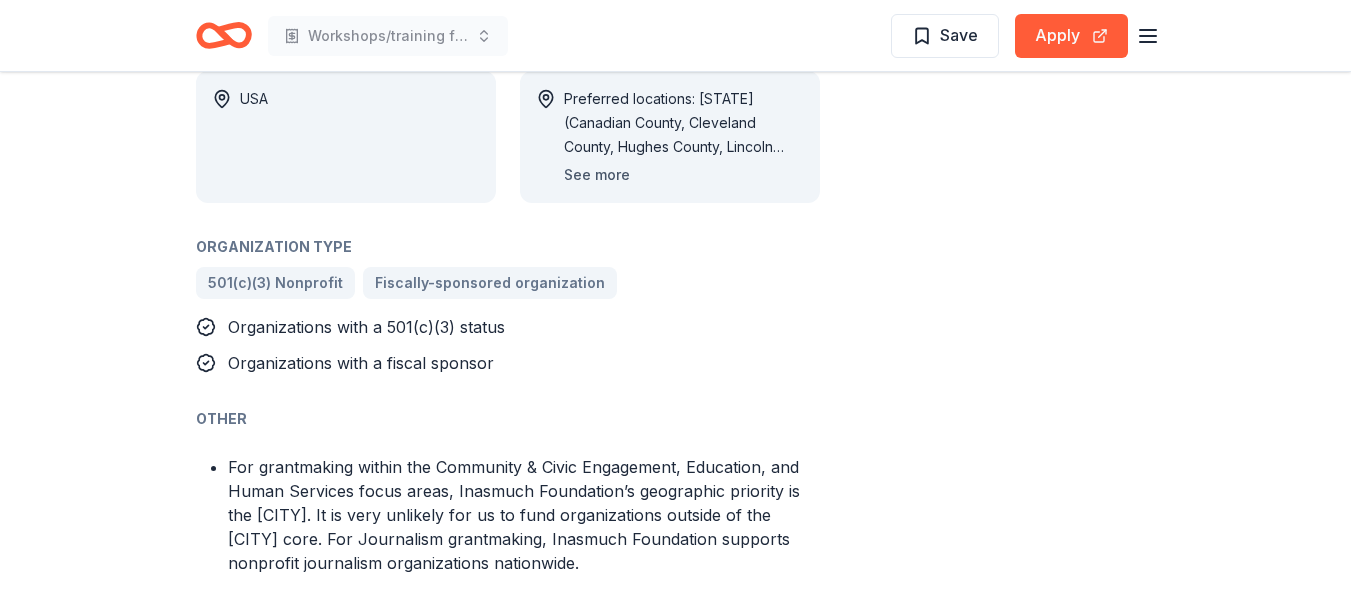 click on "See more" at bounding box center (597, 175) 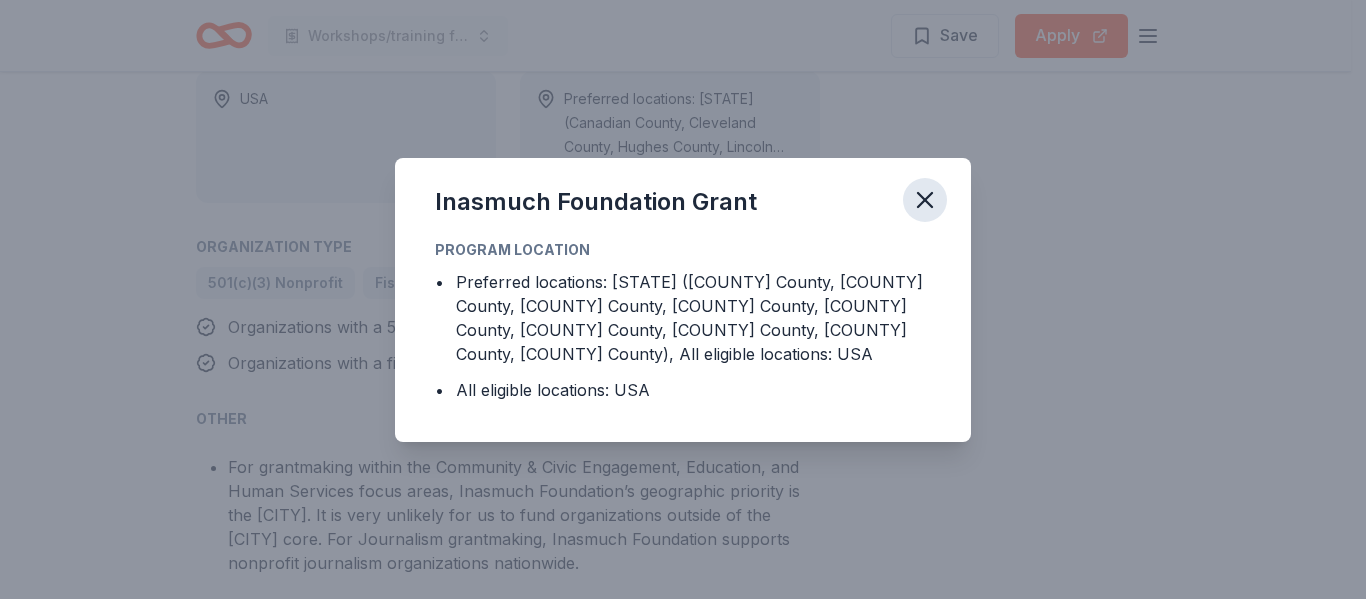 click 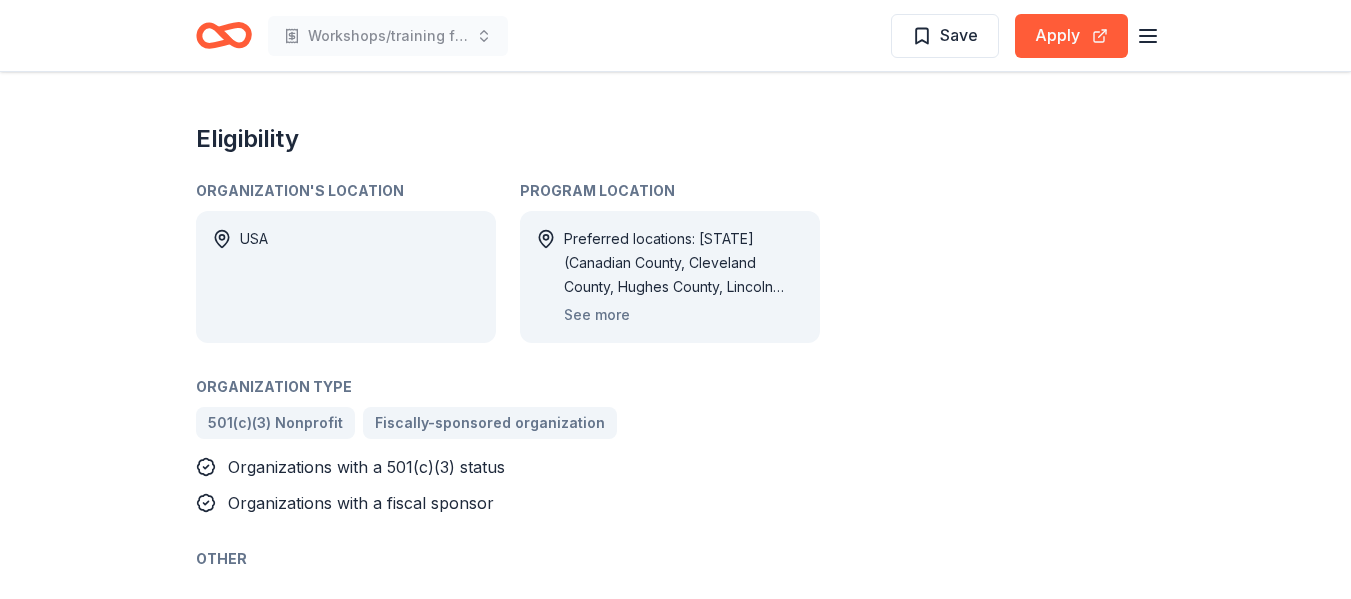 scroll, scrollTop: 800, scrollLeft: 0, axis: vertical 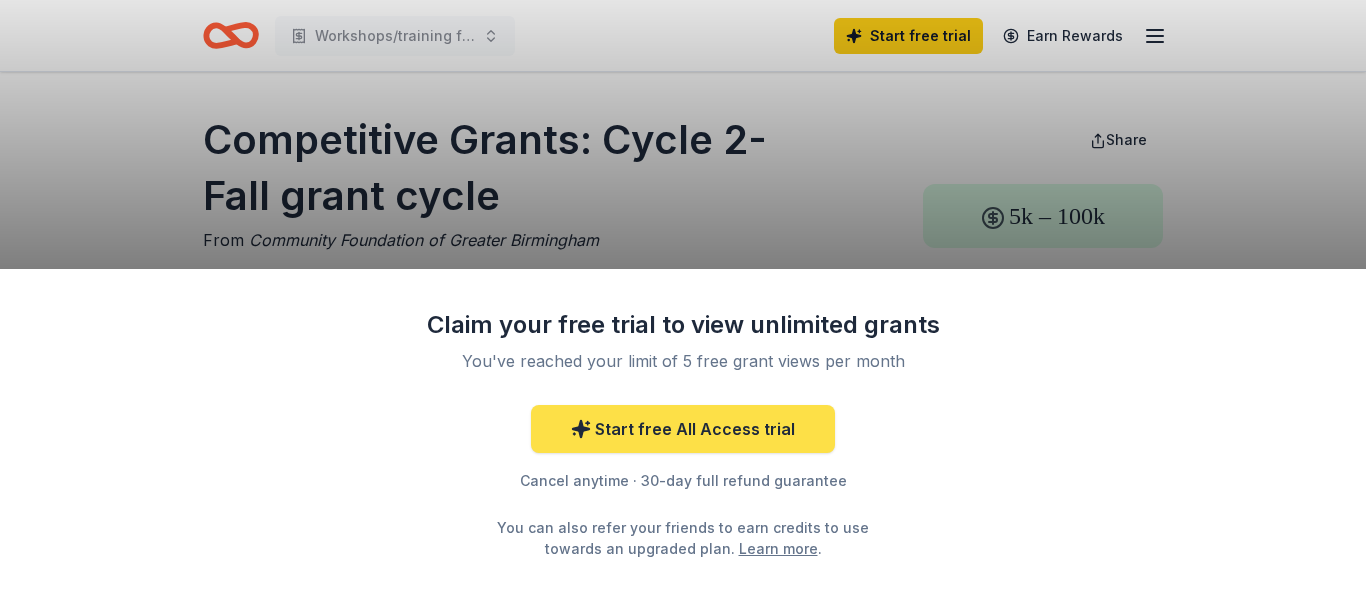 click on "Start free All Access trial" at bounding box center (683, 429) 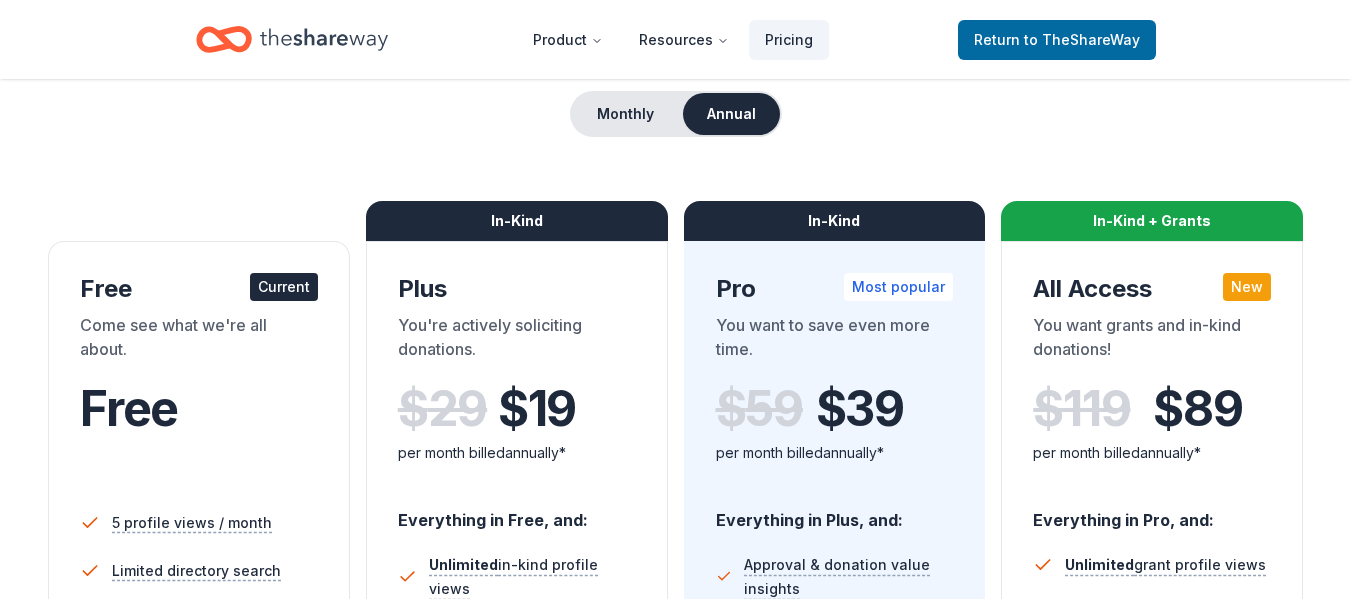 scroll, scrollTop: 100, scrollLeft: 0, axis: vertical 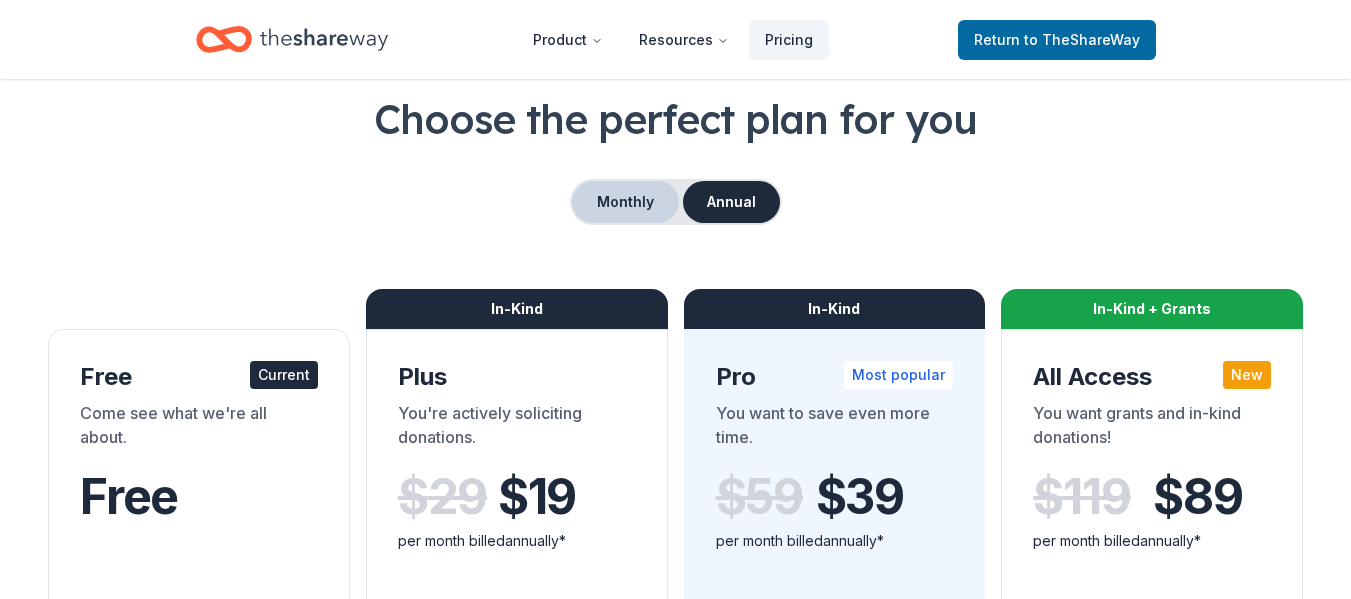 click on "Monthly" at bounding box center [625, 202] 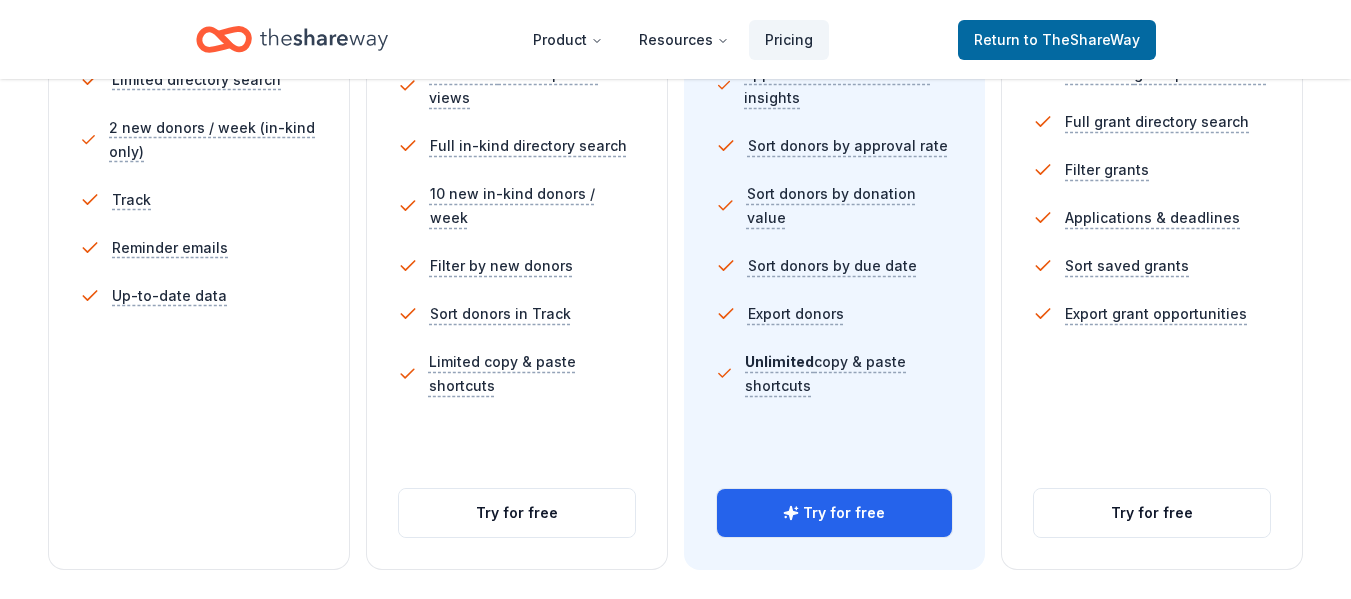 scroll, scrollTop: 700, scrollLeft: 0, axis: vertical 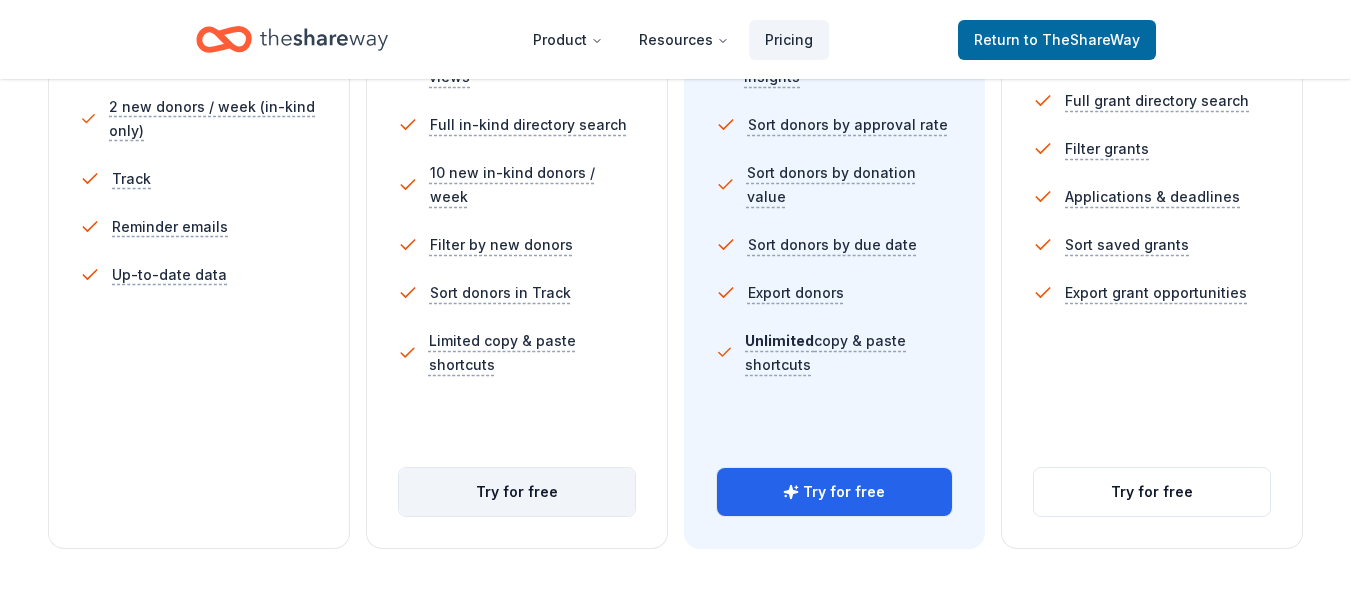 click on "Try for free" at bounding box center [517, 492] 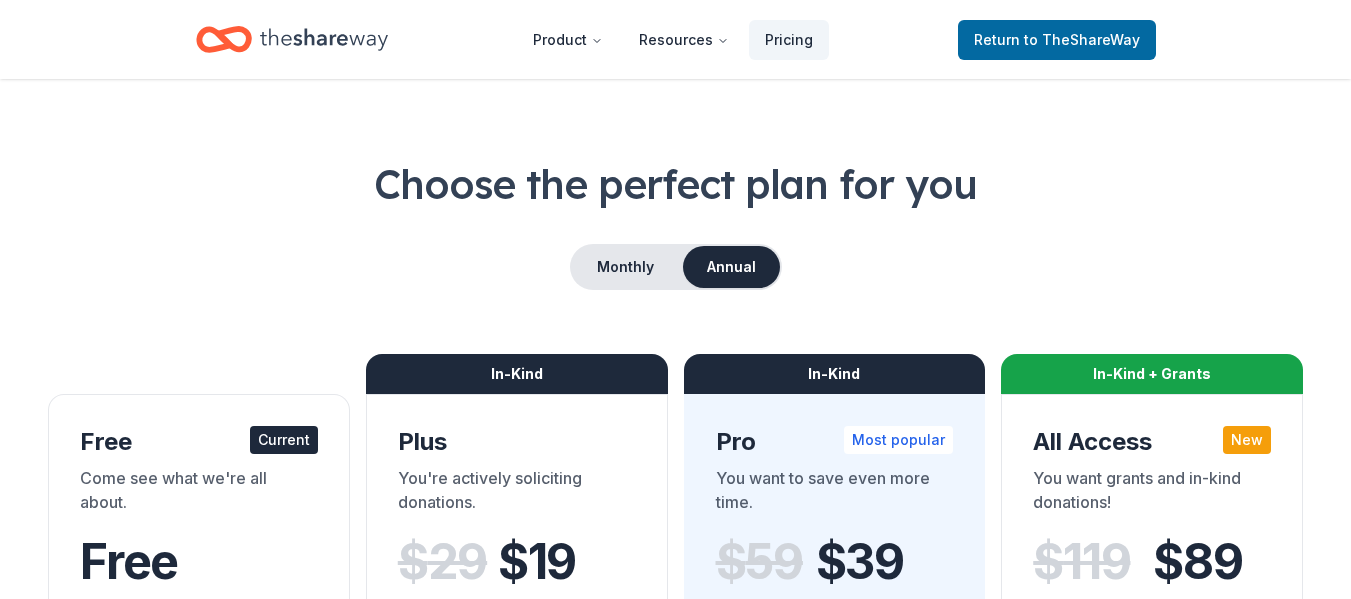 scroll, scrollTop: 0, scrollLeft: 0, axis: both 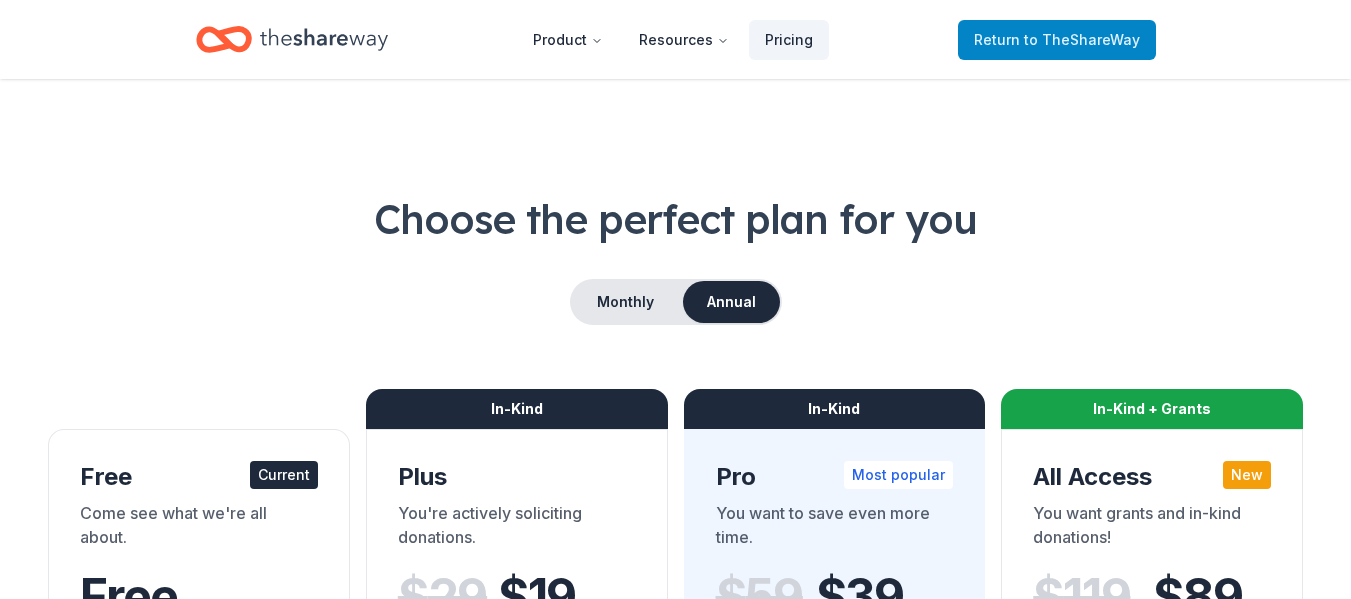 click on "Return to TheShareWay" at bounding box center [1057, 40] 